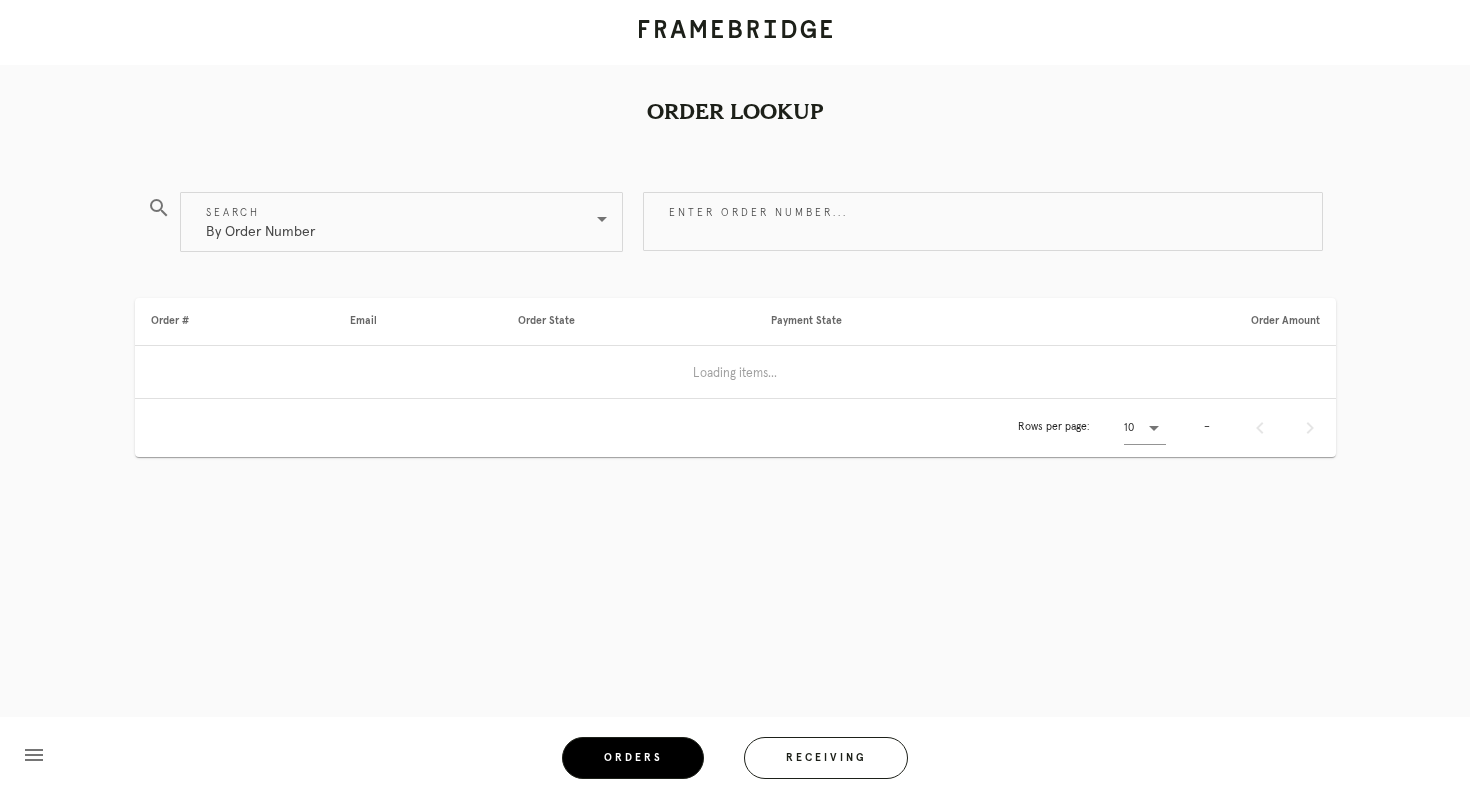 scroll, scrollTop: 0, scrollLeft: 0, axis: both 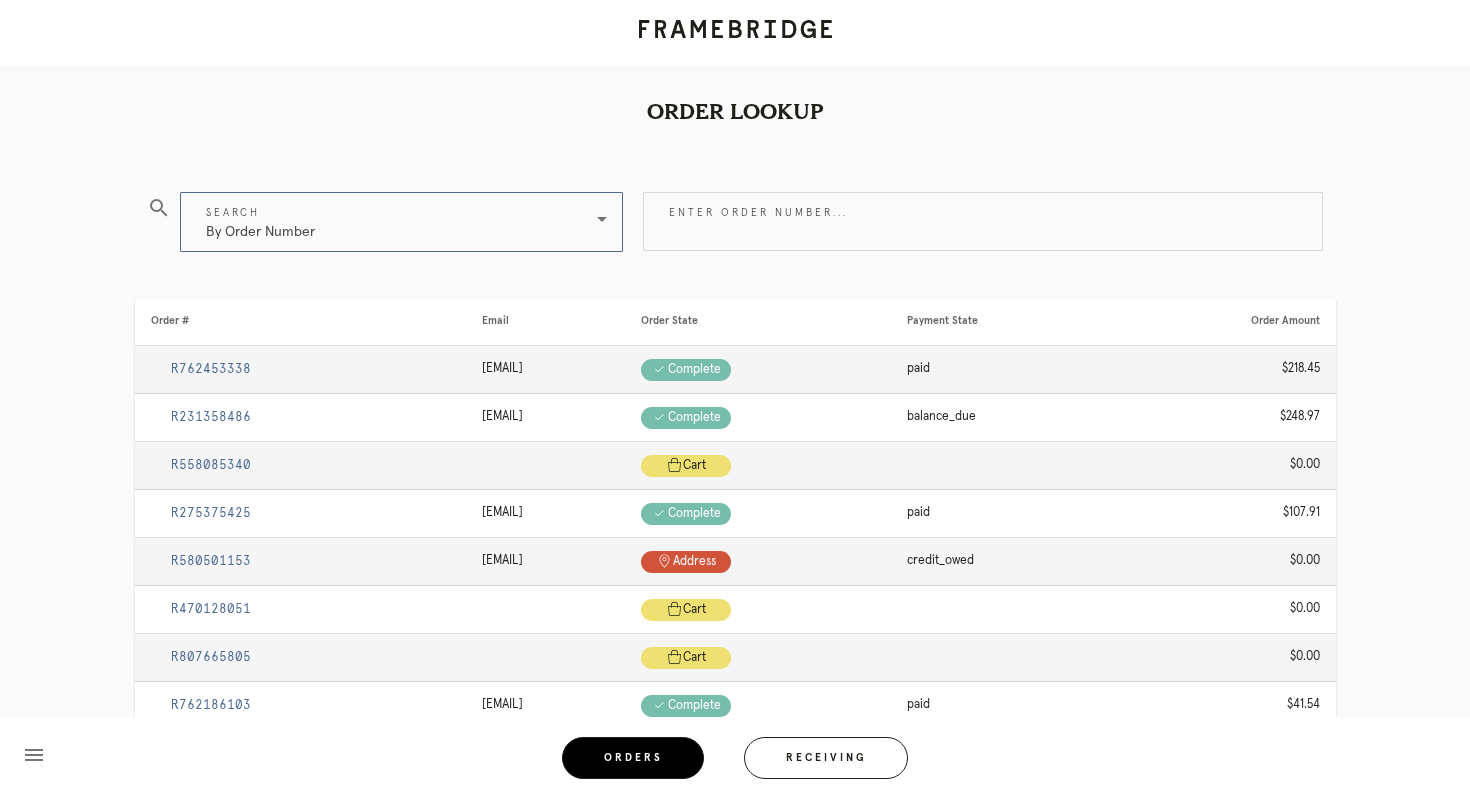 click at bounding box center (602, 219) 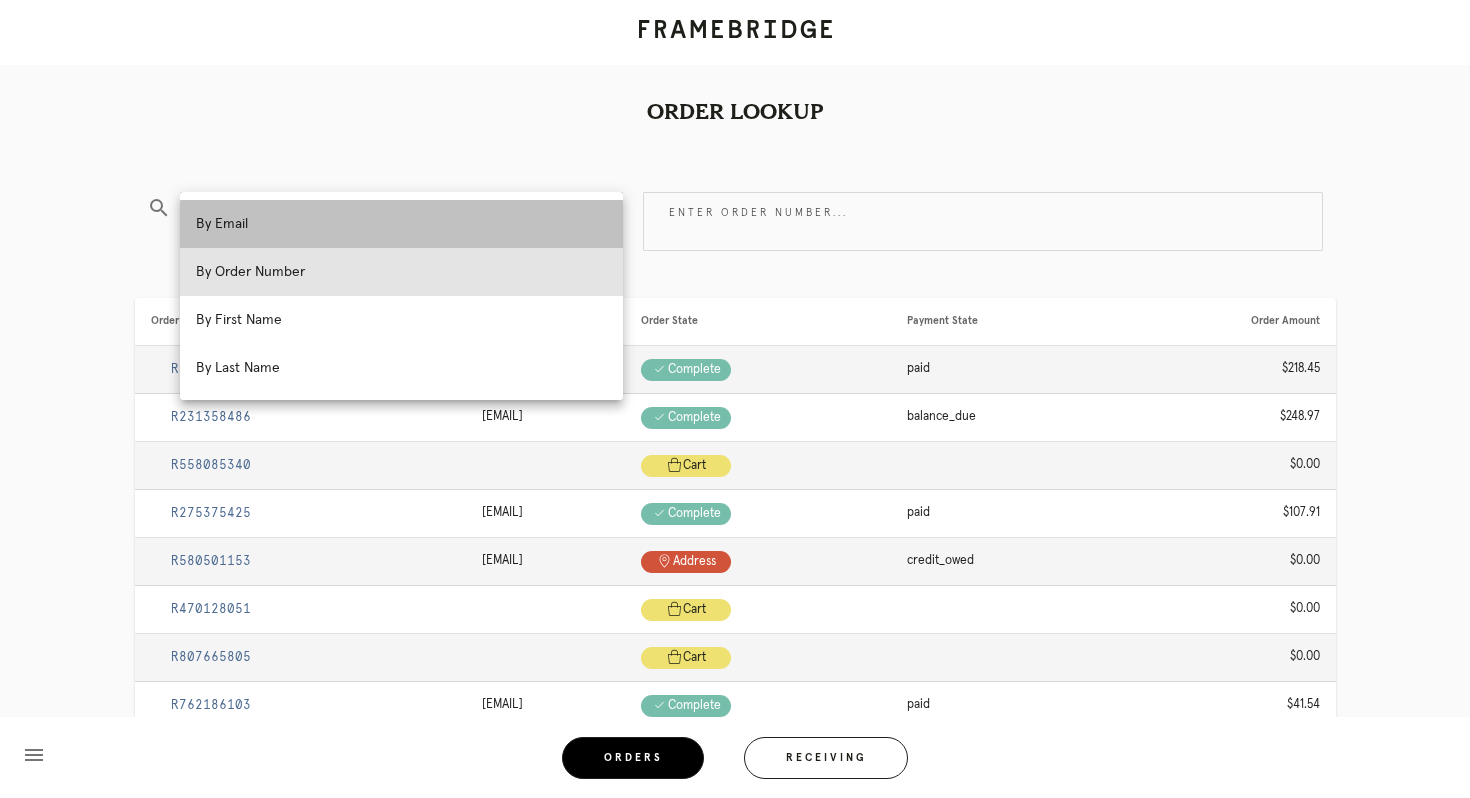 click on "By Email" at bounding box center [401, 224] 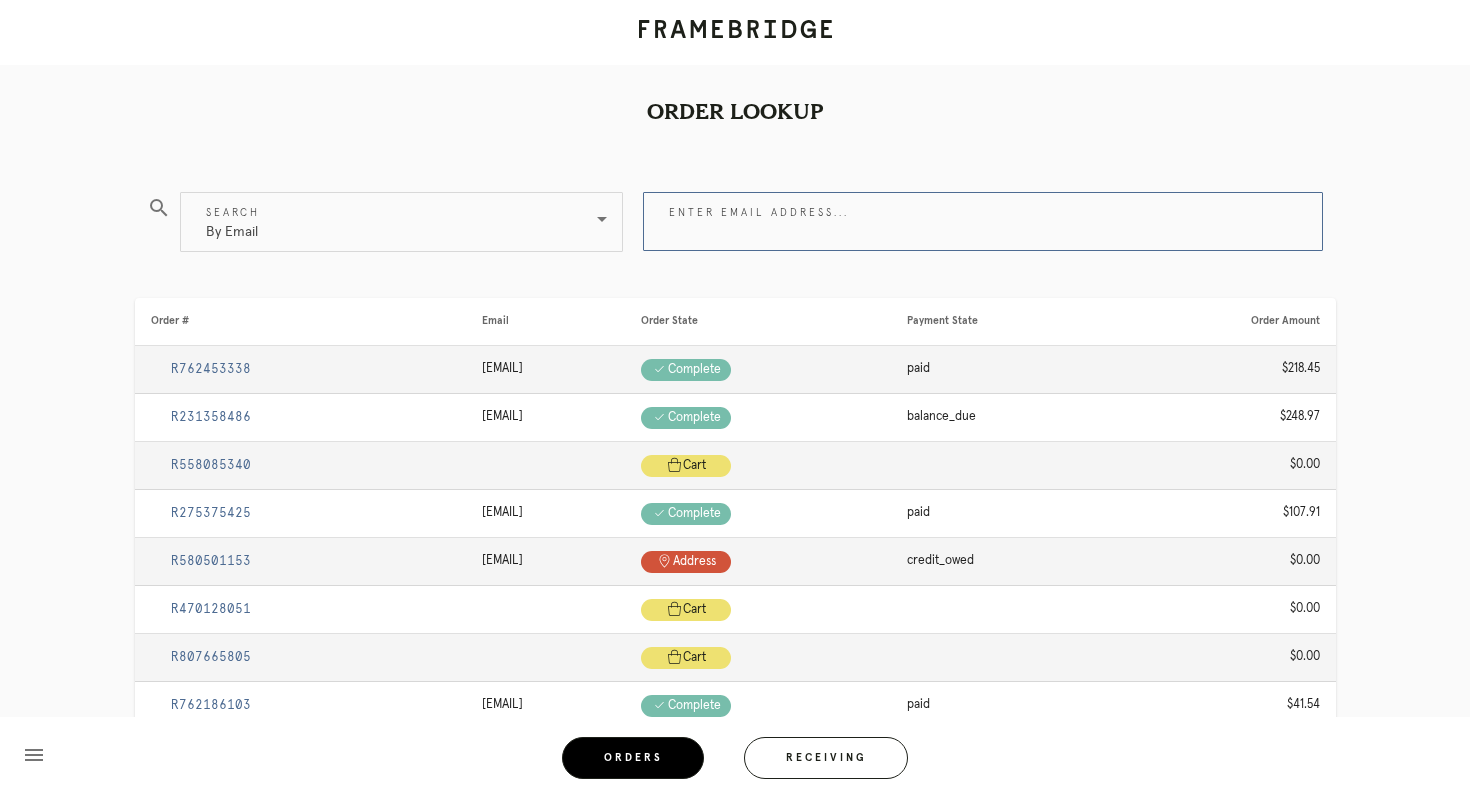 click on "Enter email address..." at bounding box center [983, 221] 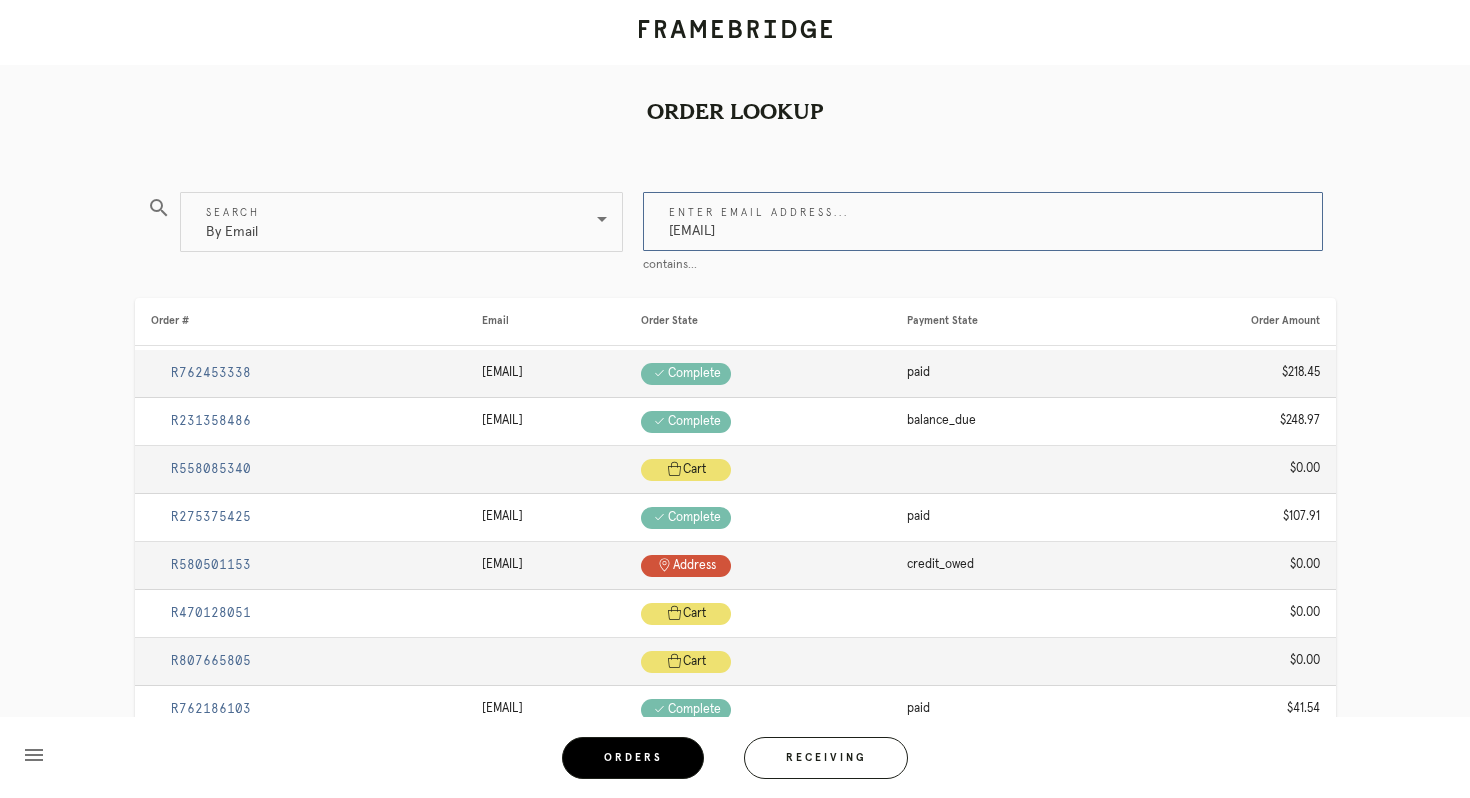 type on "[EMAIL]" 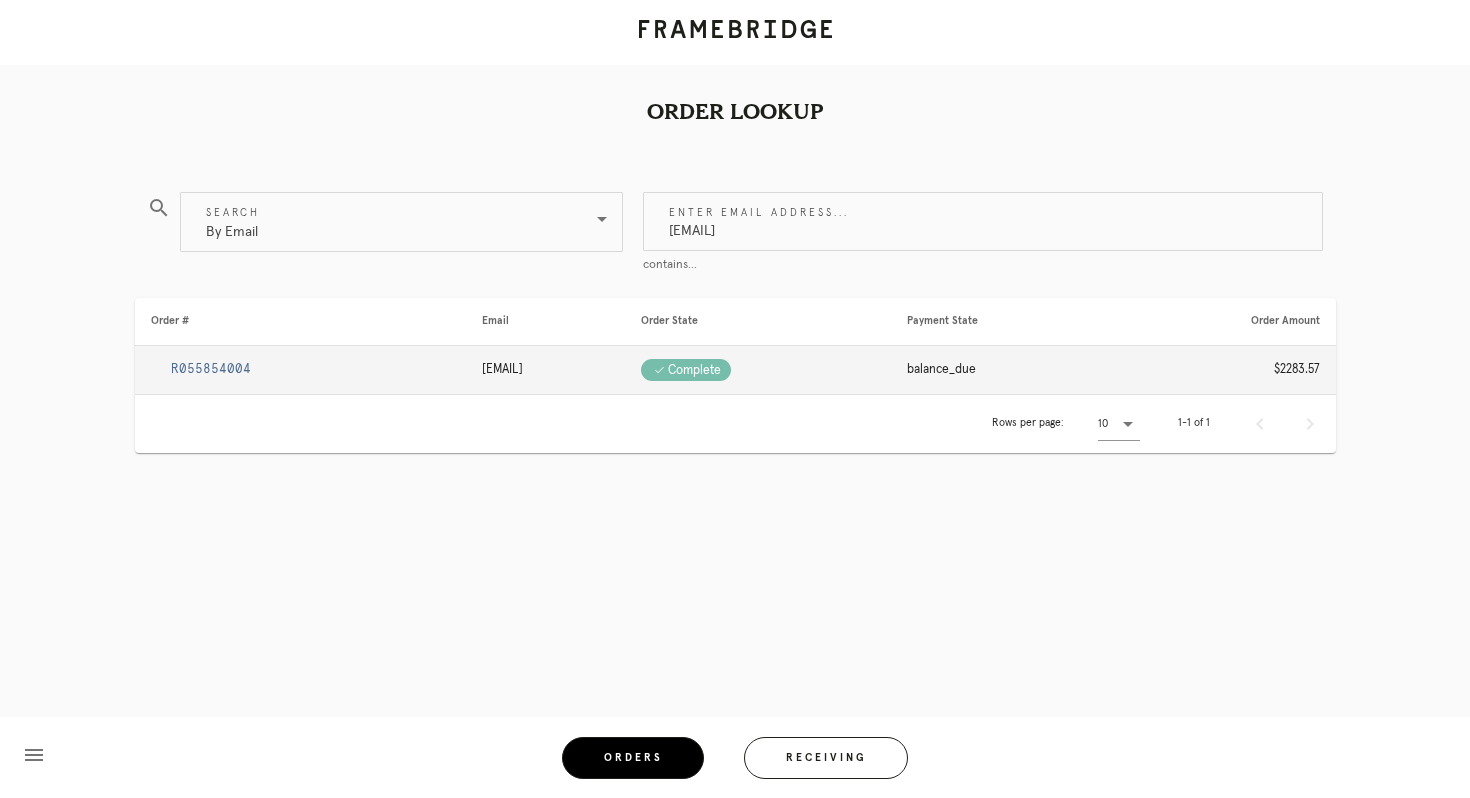 click on "R055854004" at bounding box center (211, 369) 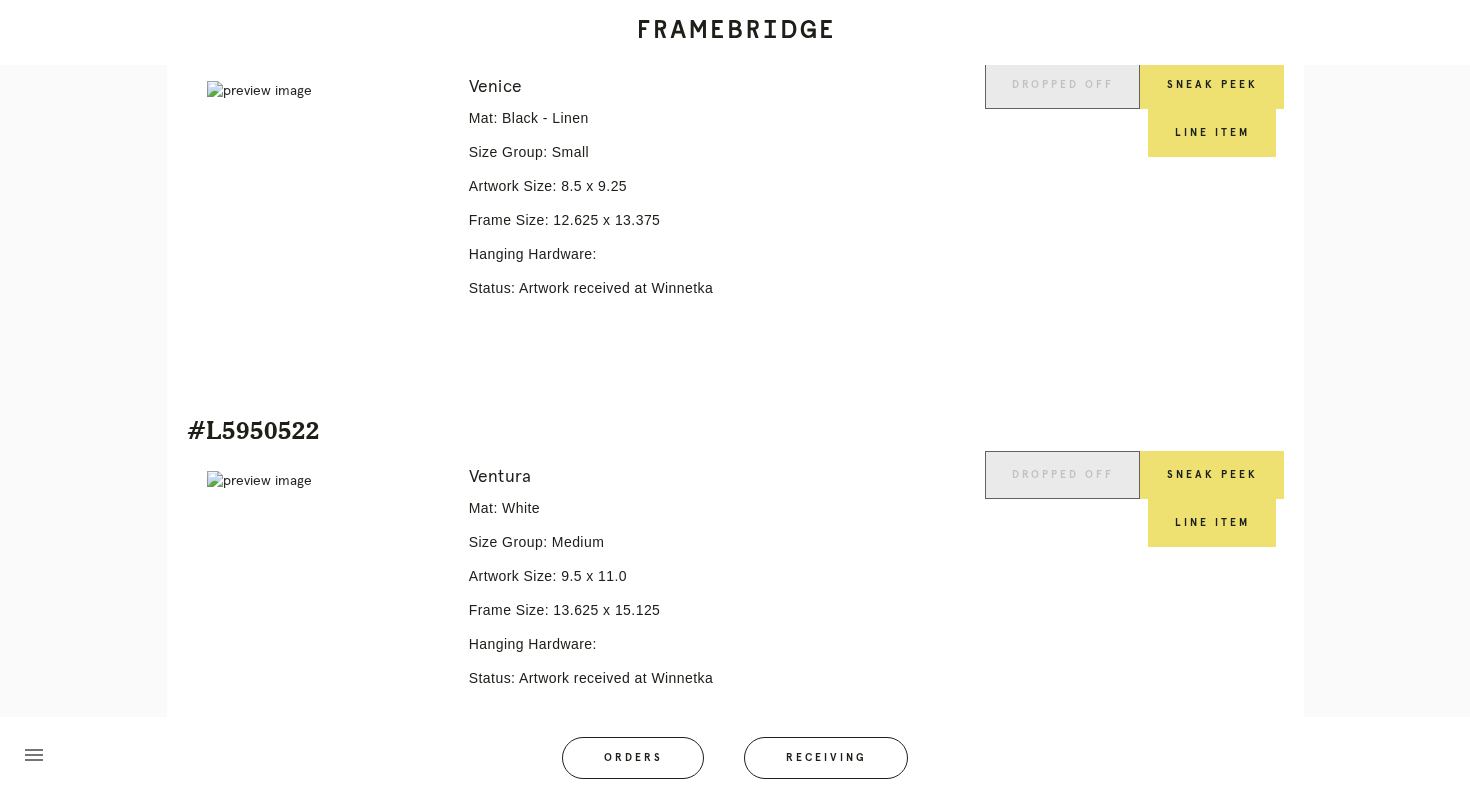 scroll, scrollTop: 313, scrollLeft: 0, axis: vertical 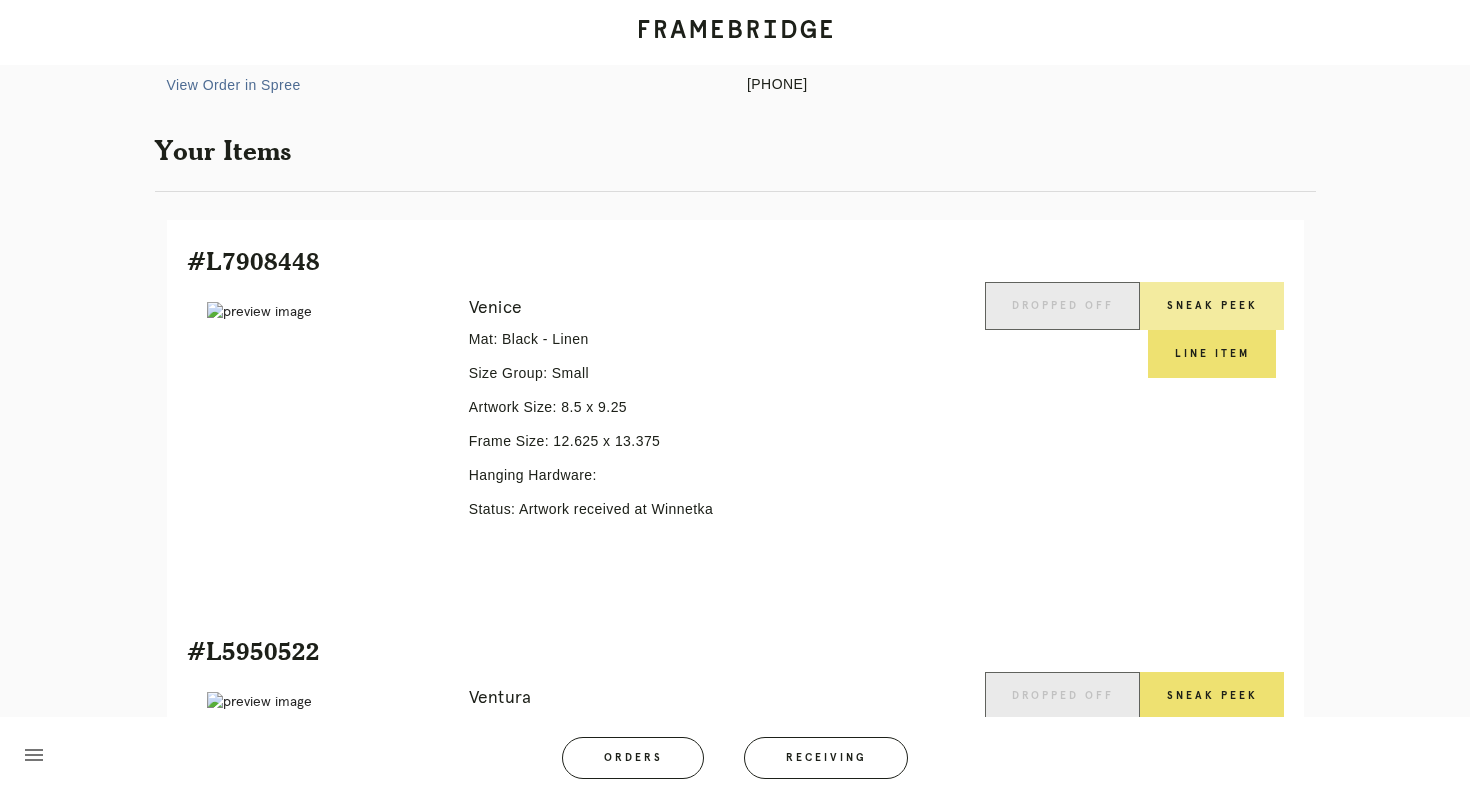 click on "Sneak Peek" at bounding box center [1212, 306] 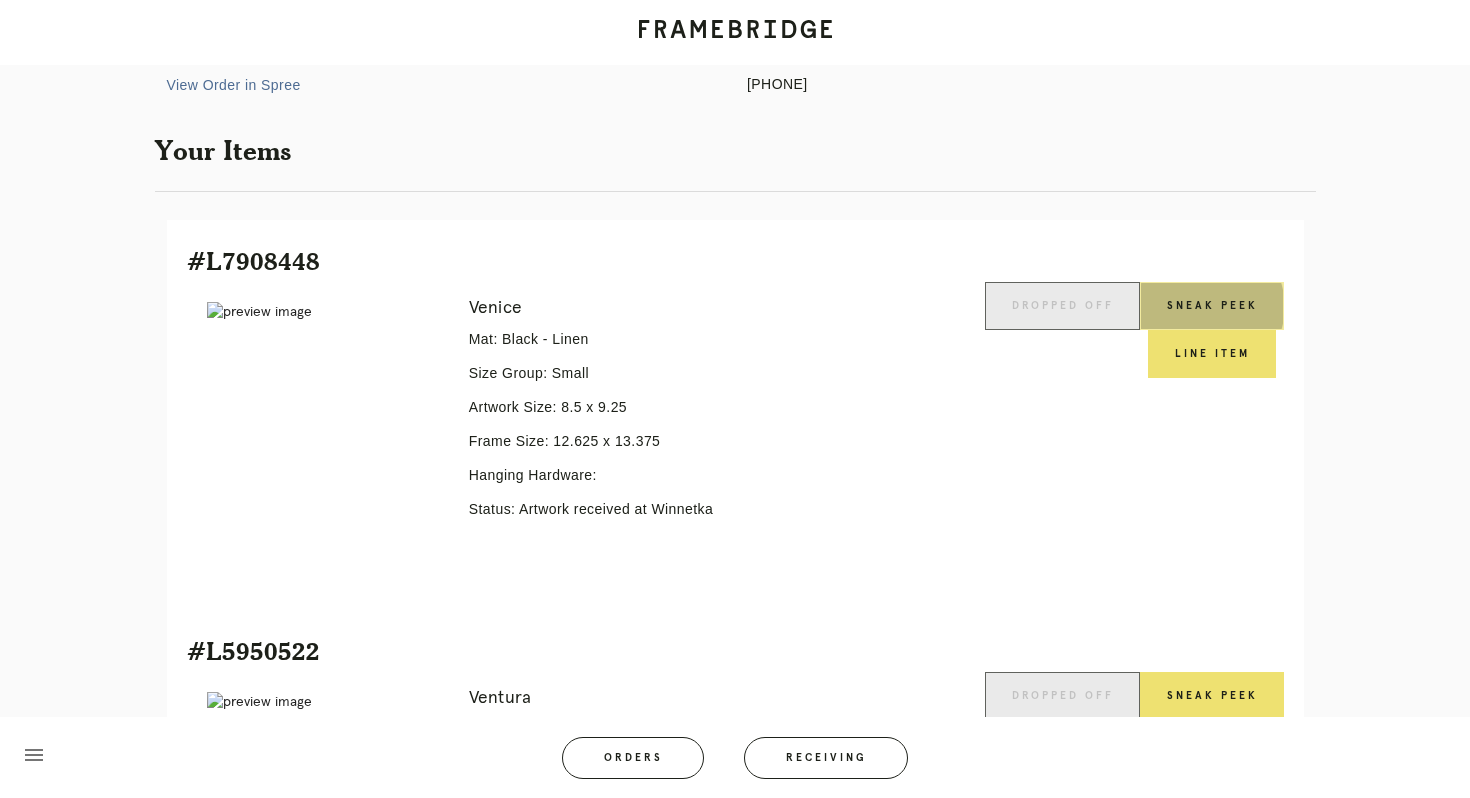 scroll, scrollTop: 0, scrollLeft: 0, axis: both 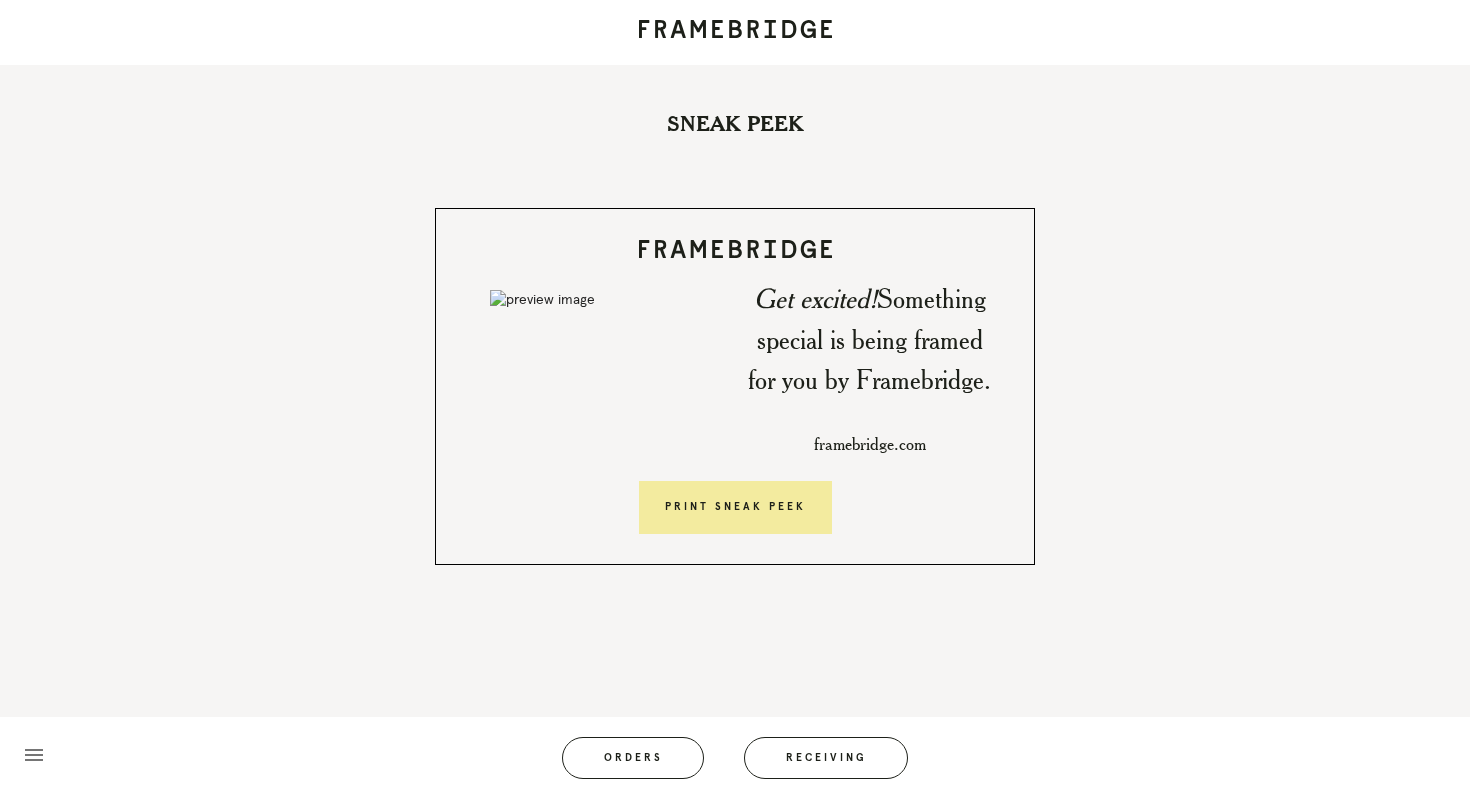 click on "Print Sneak Peek" at bounding box center (735, 508) 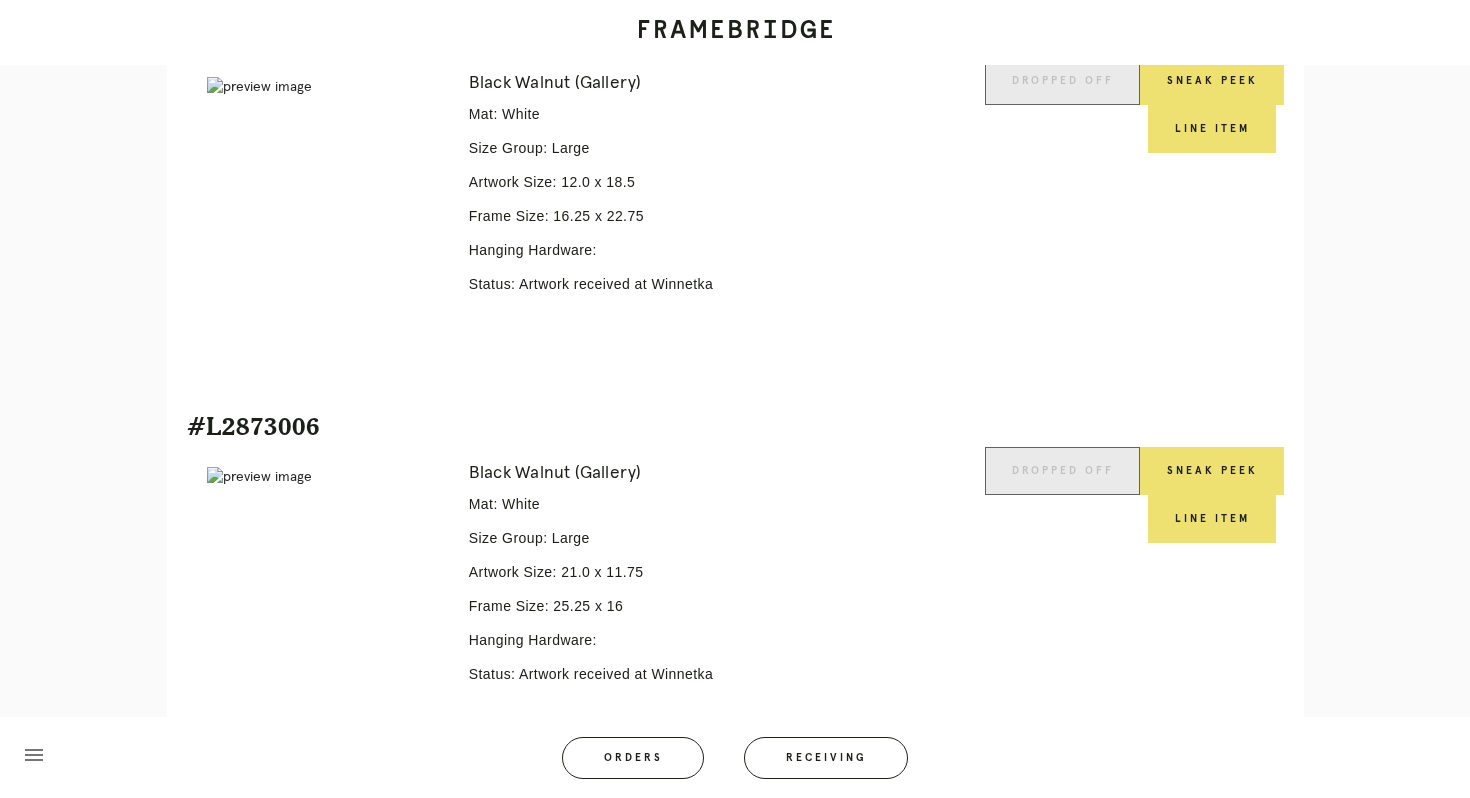 scroll, scrollTop: 1710, scrollLeft: 0, axis: vertical 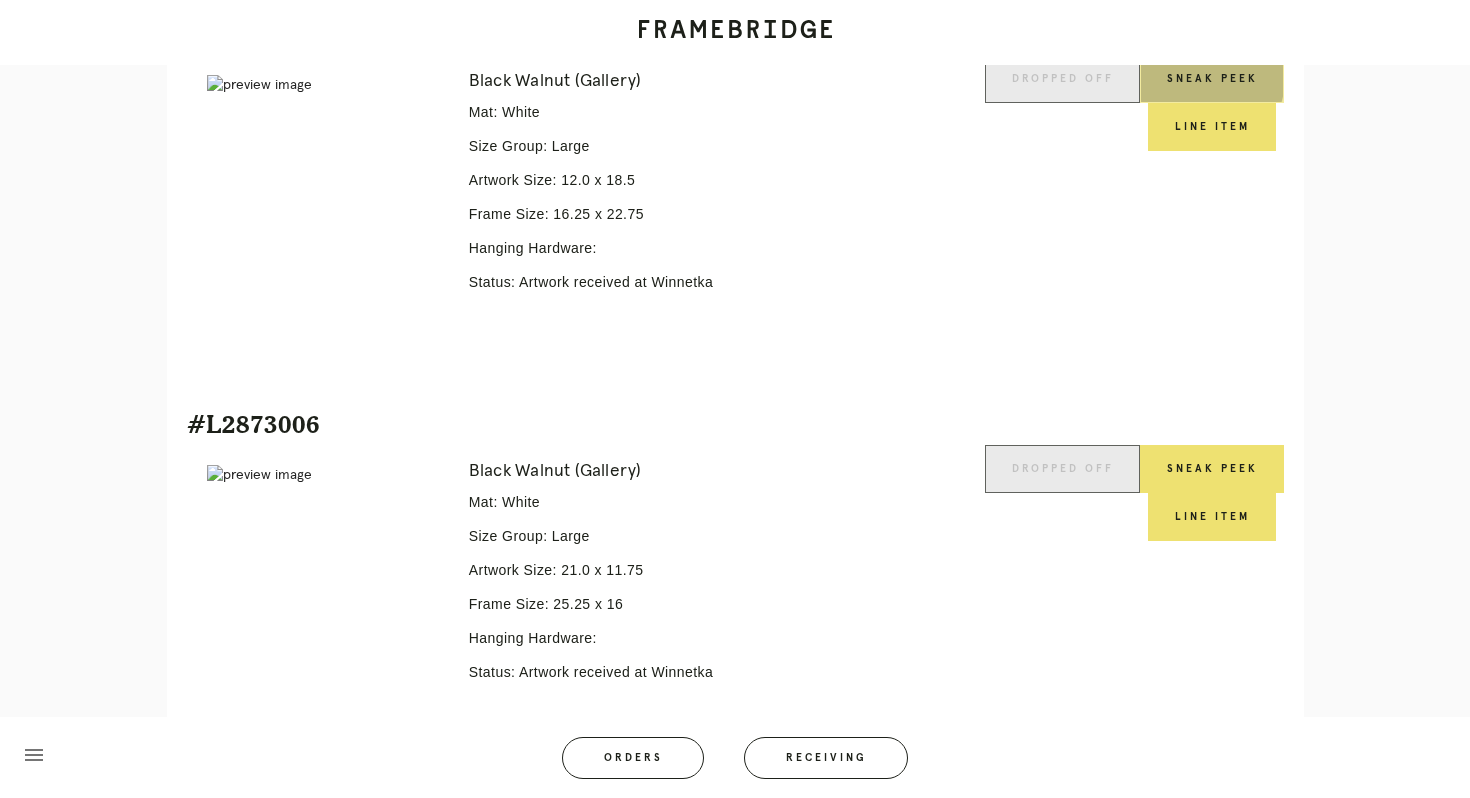 click on "Sneak Peek" at bounding box center [1212, 79] 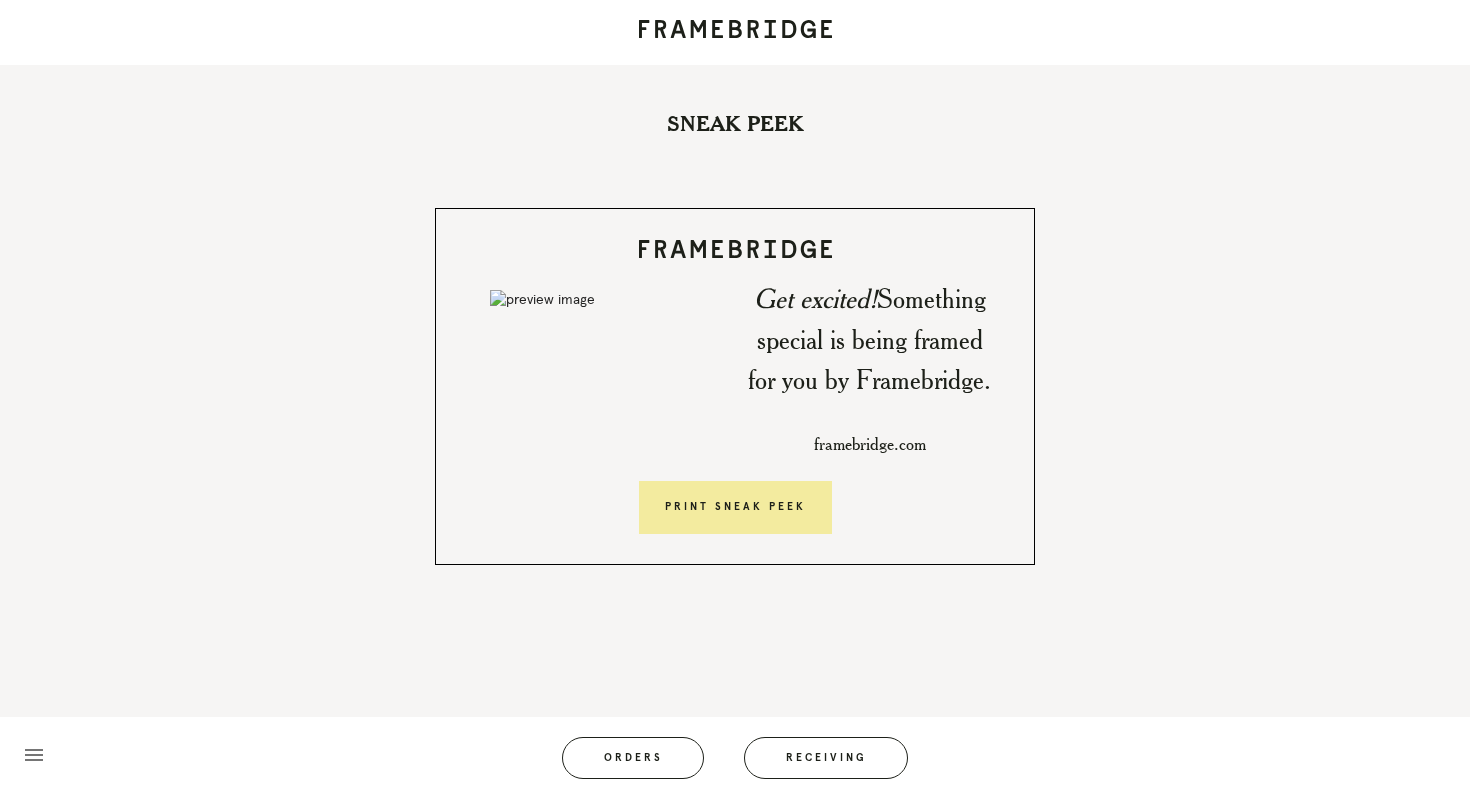 click on "Print Sneak Peek" at bounding box center [735, 508] 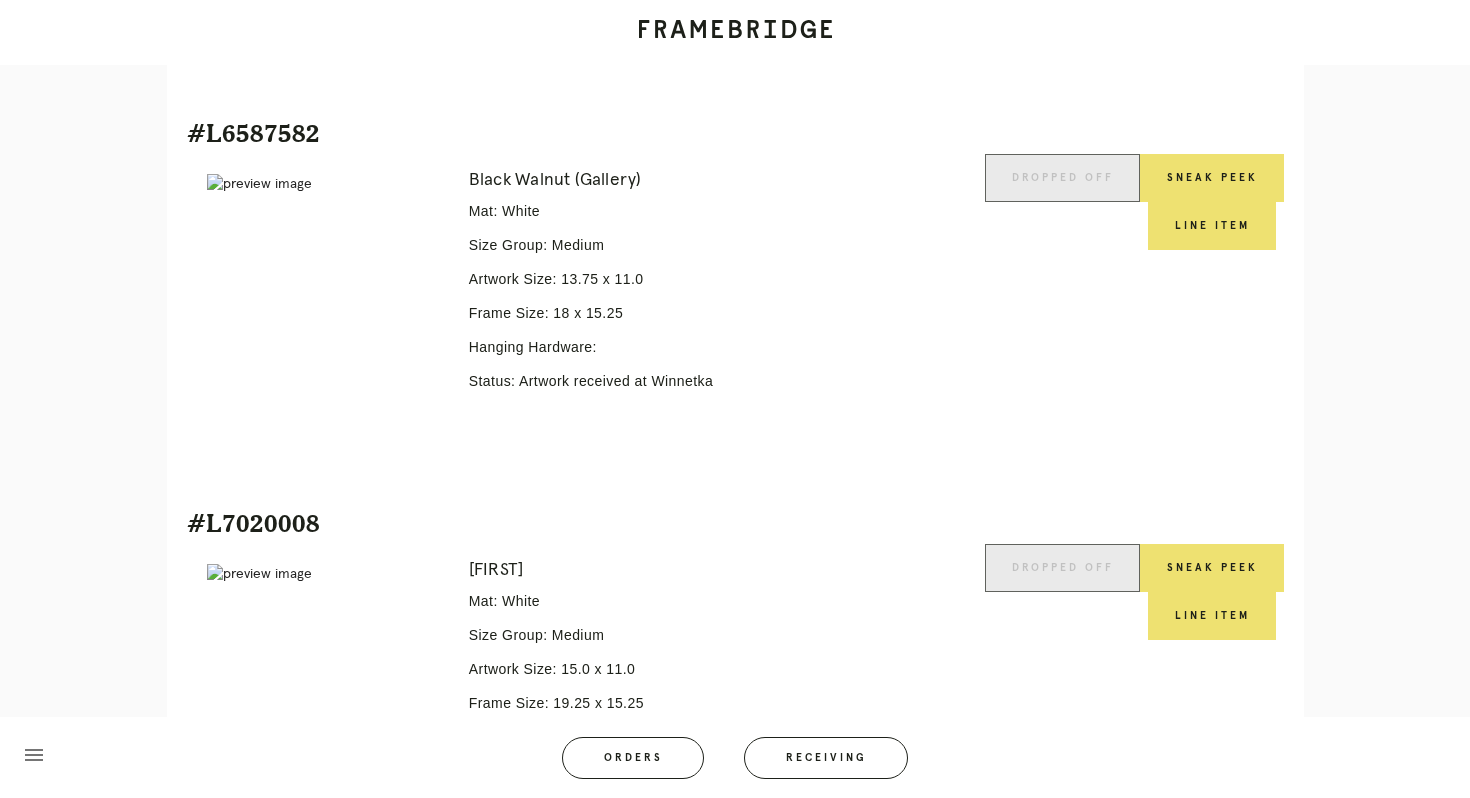 scroll, scrollTop: 2395, scrollLeft: 0, axis: vertical 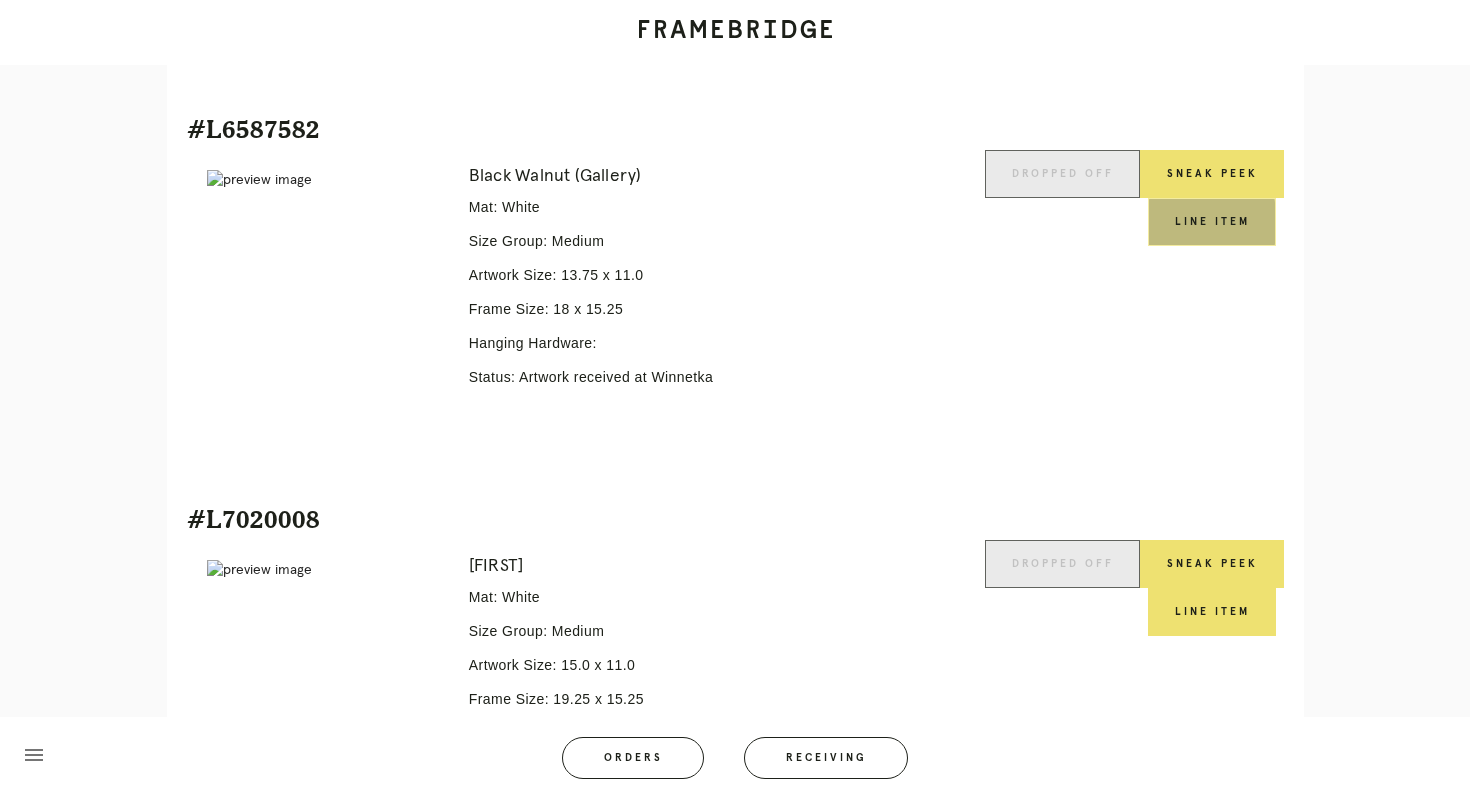 click on "Line Item" at bounding box center (1212, 222) 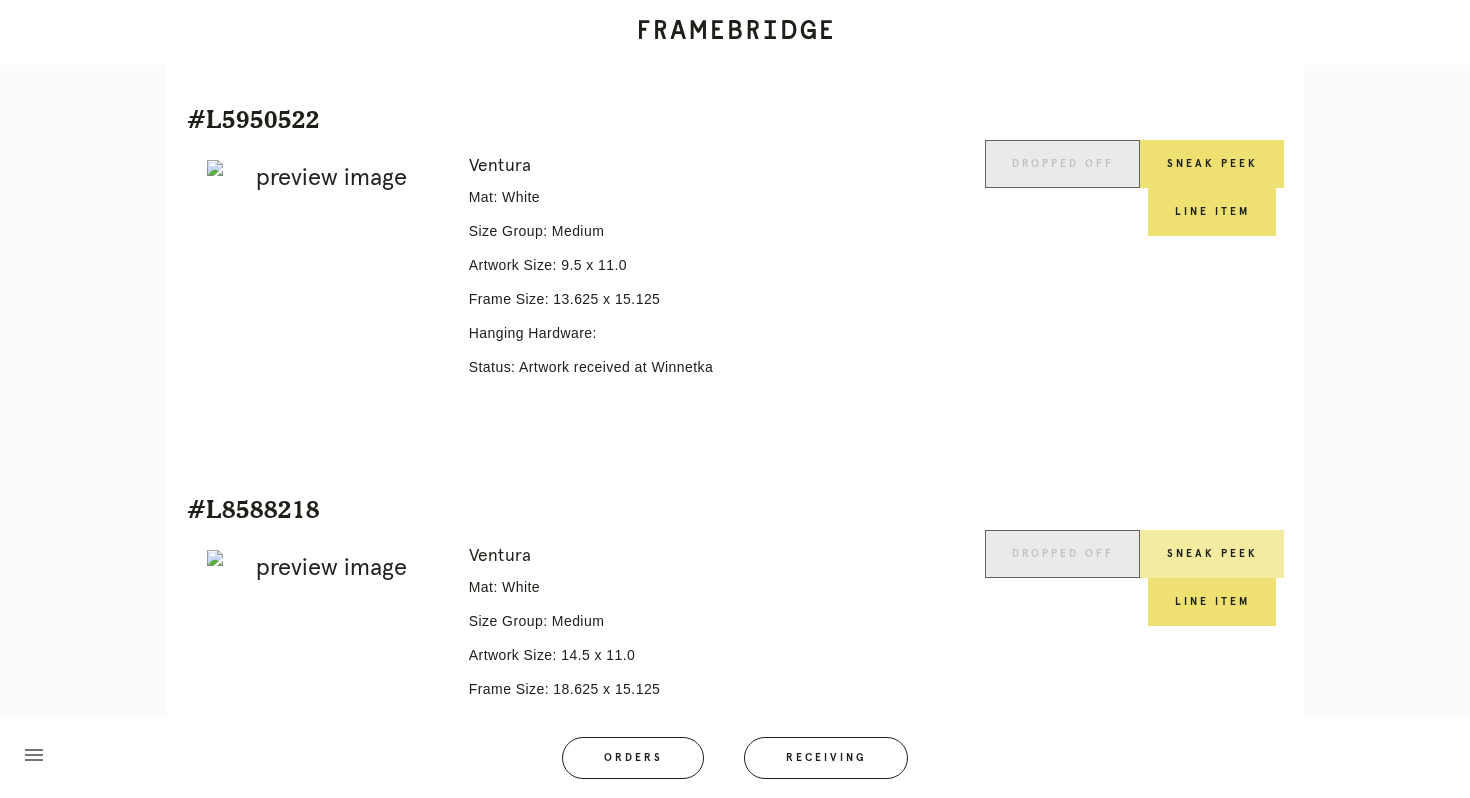 scroll, scrollTop: 848, scrollLeft: 0, axis: vertical 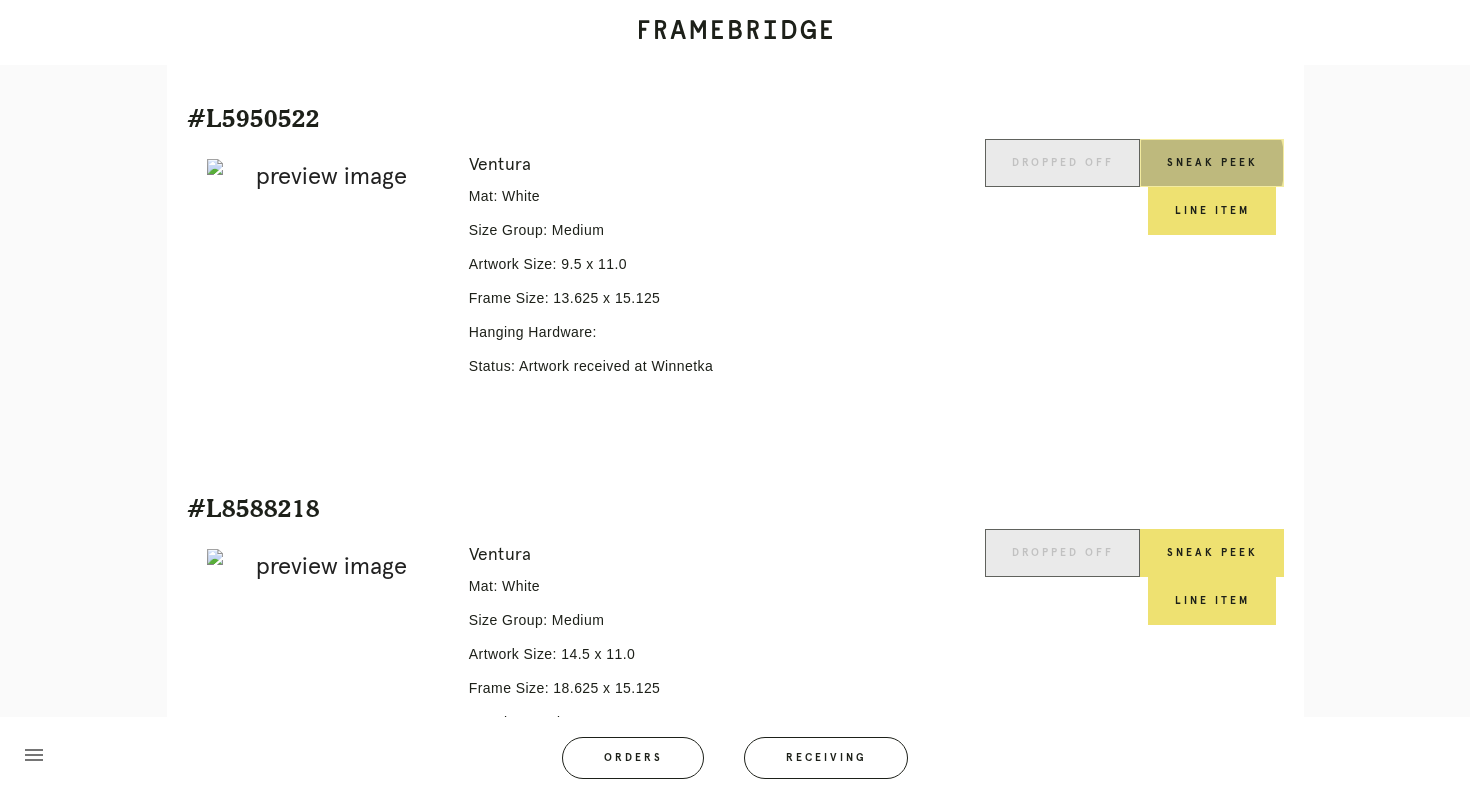 click on "Sneak Peek" at bounding box center (1212, 163) 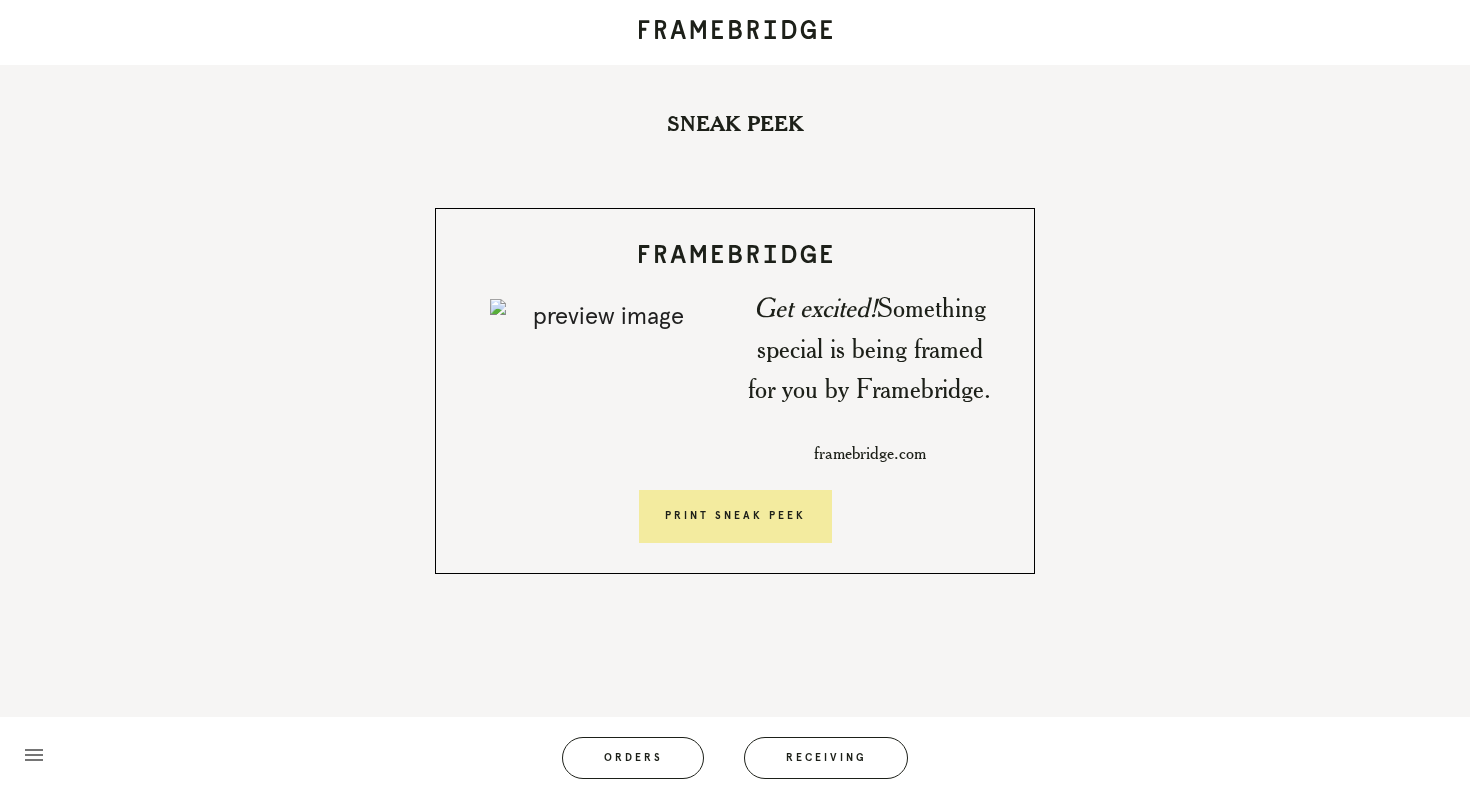 click on "Print Sneak Peek" at bounding box center [735, 517] 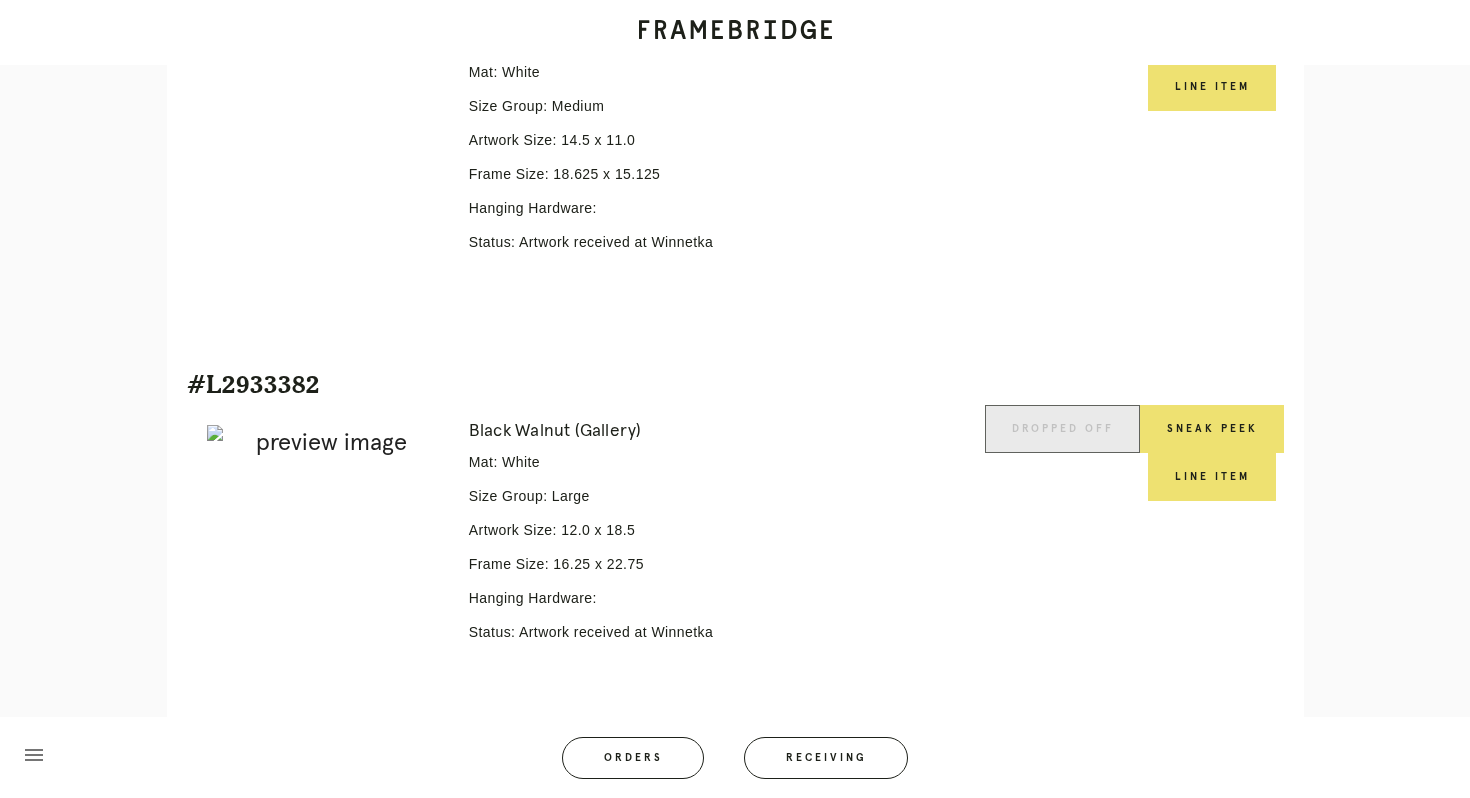 scroll, scrollTop: 1164, scrollLeft: 0, axis: vertical 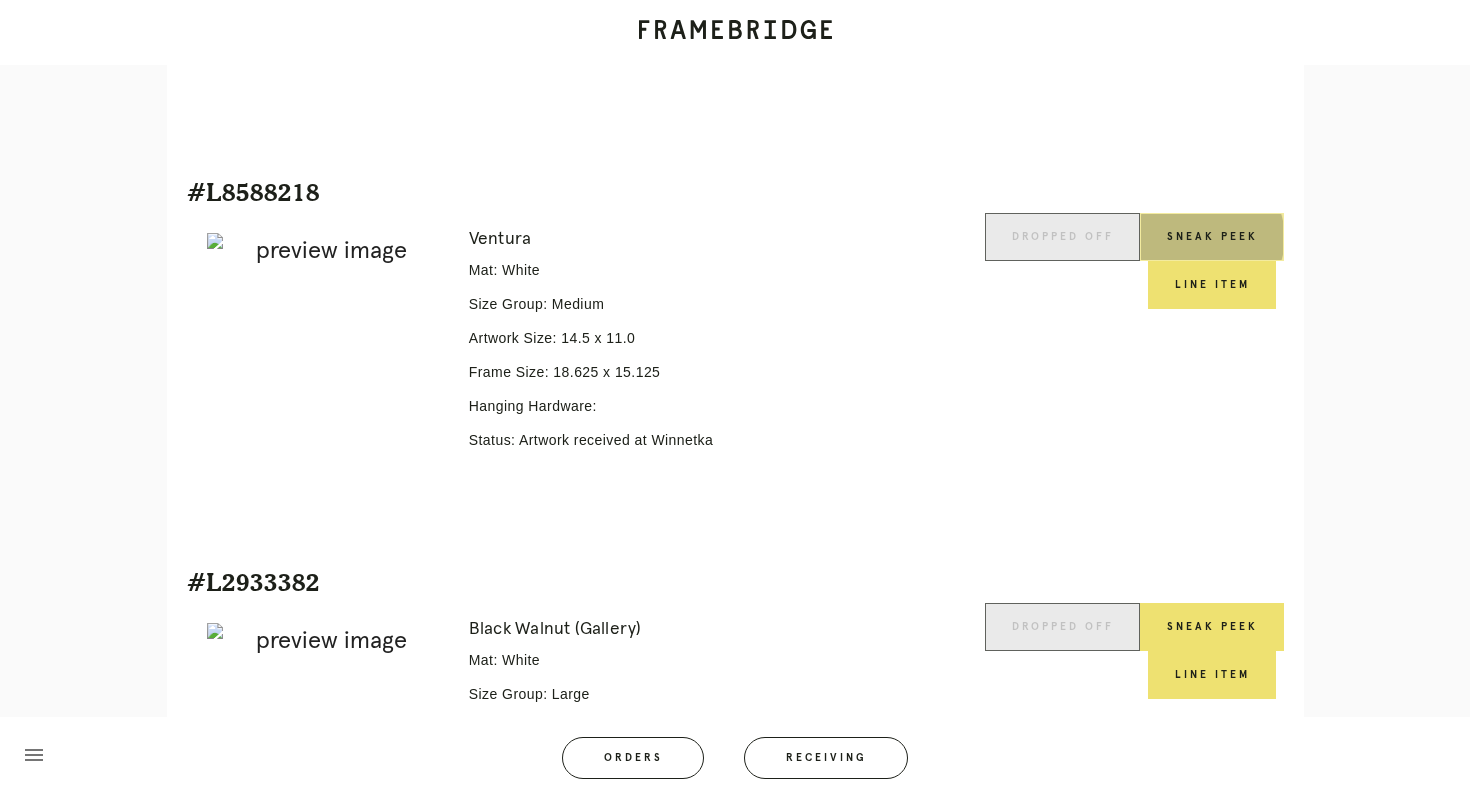 click on "Sneak Peek" at bounding box center (1212, 237) 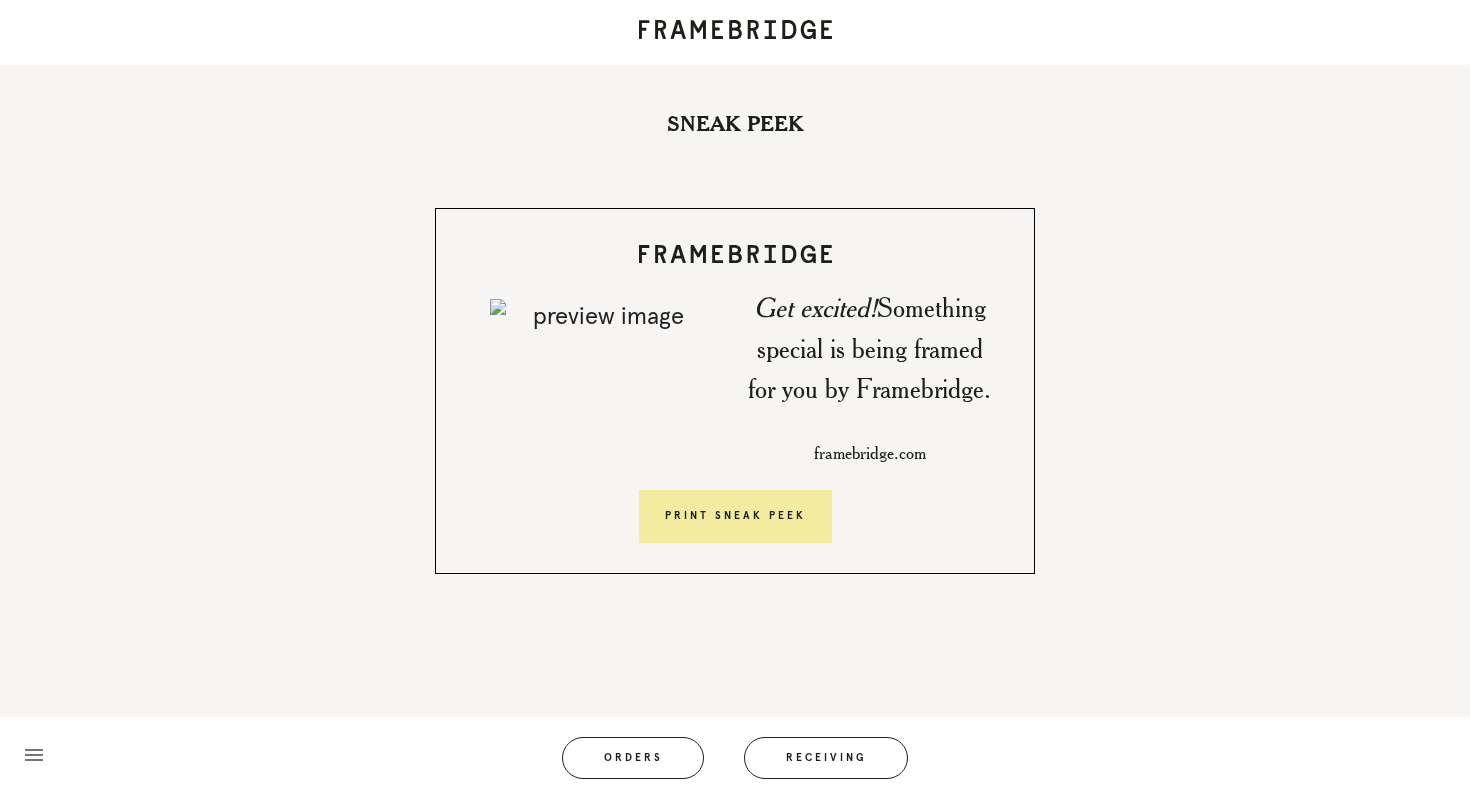 click on "Print Sneak Peek" at bounding box center (735, 517) 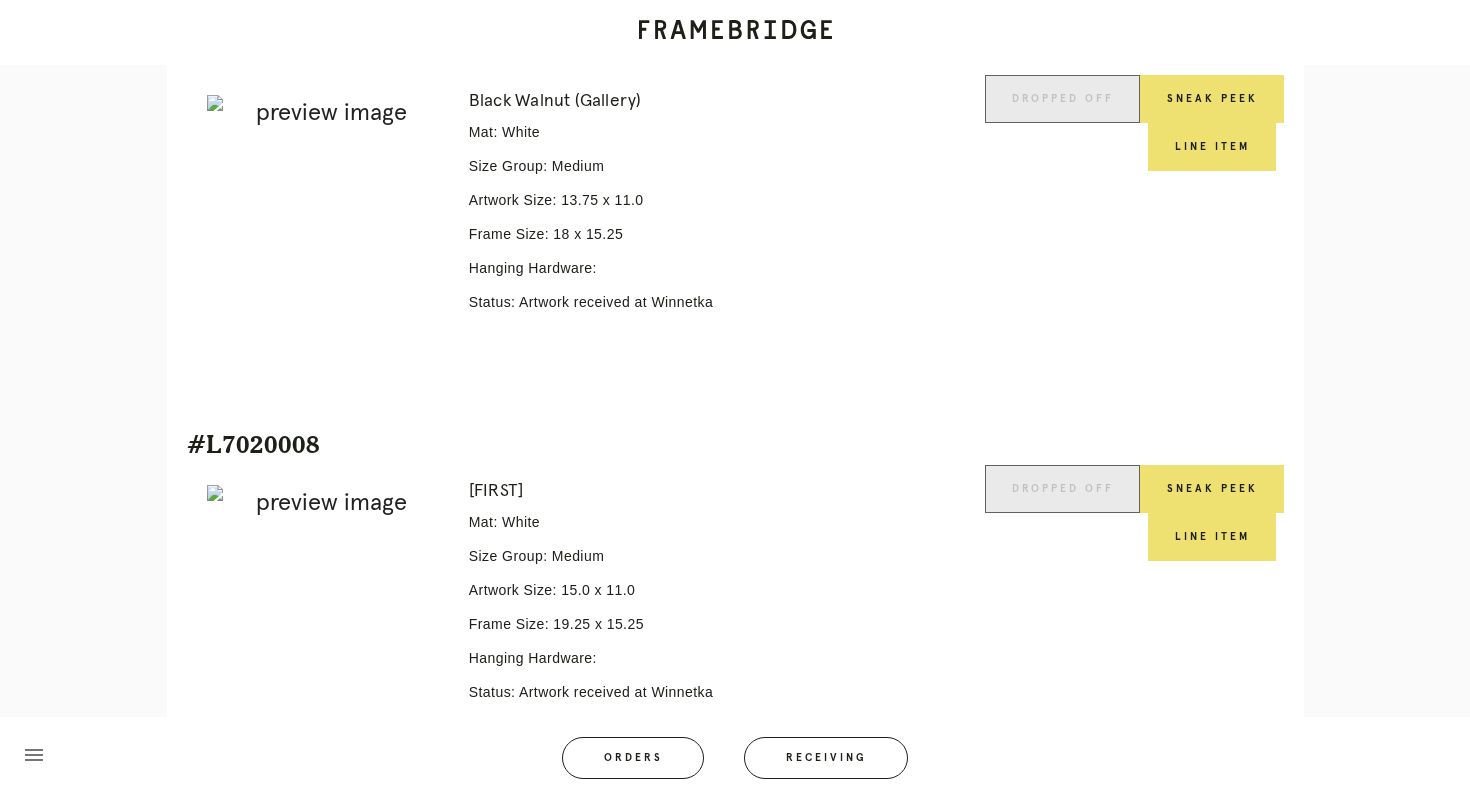 scroll, scrollTop: 2466, scrollLeft: 0, axis: vertical 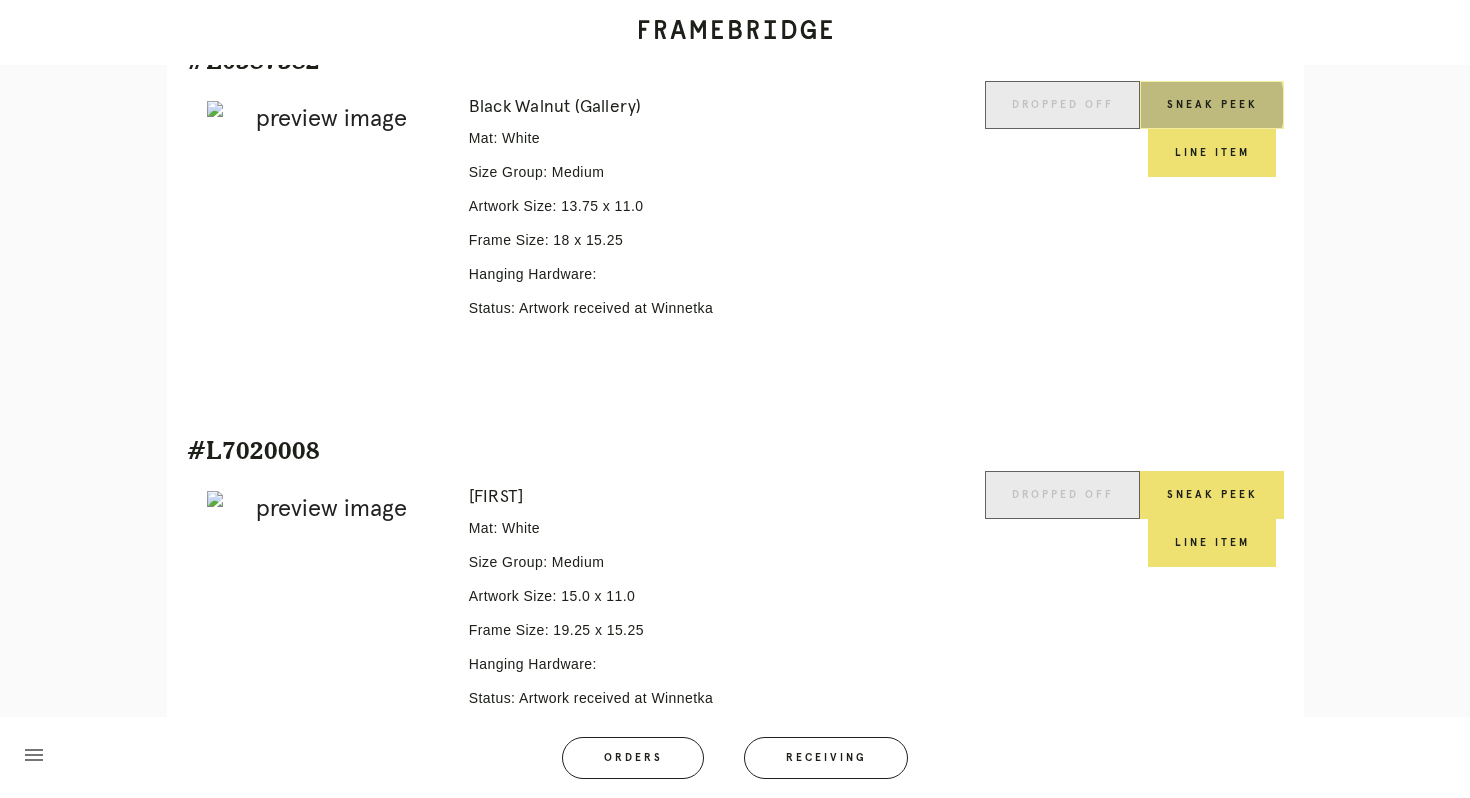 click on "Sneak Peek" at bounding box center [1212, 105] 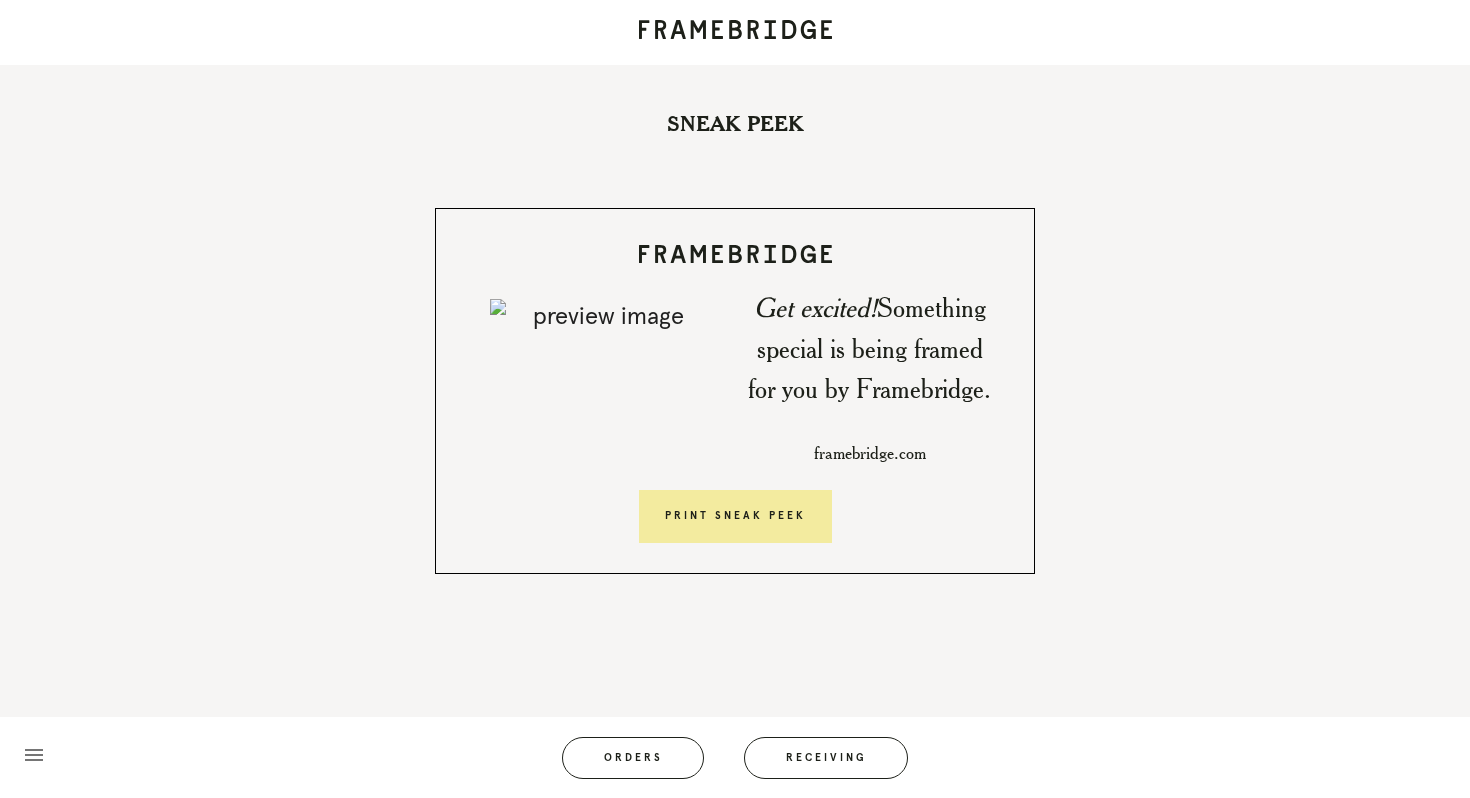 click on "Print Sneak Peek" at bounding box center [735, 517] 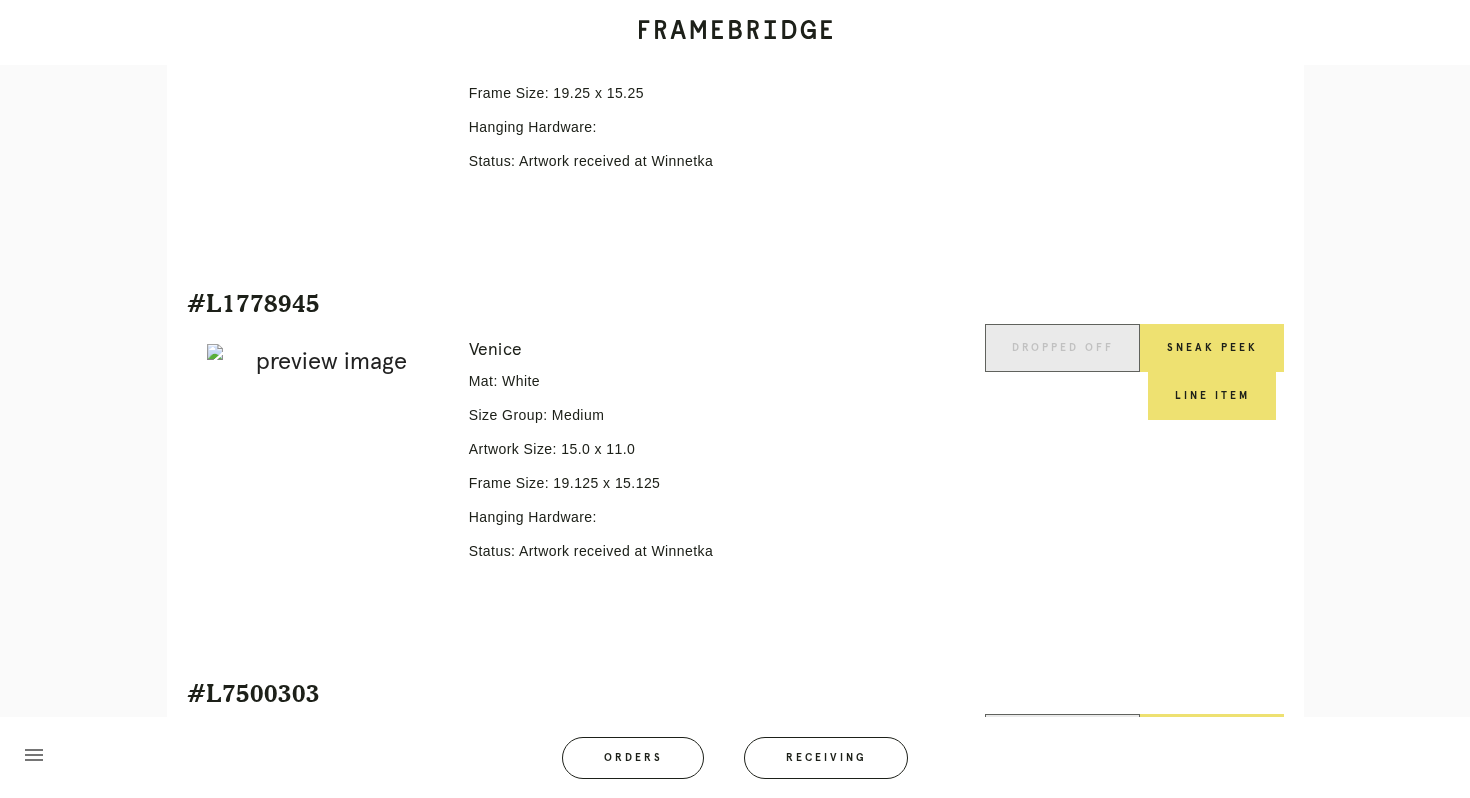 scroll, scrollTop: 3014, scrollLeft: 0, axis: vertical 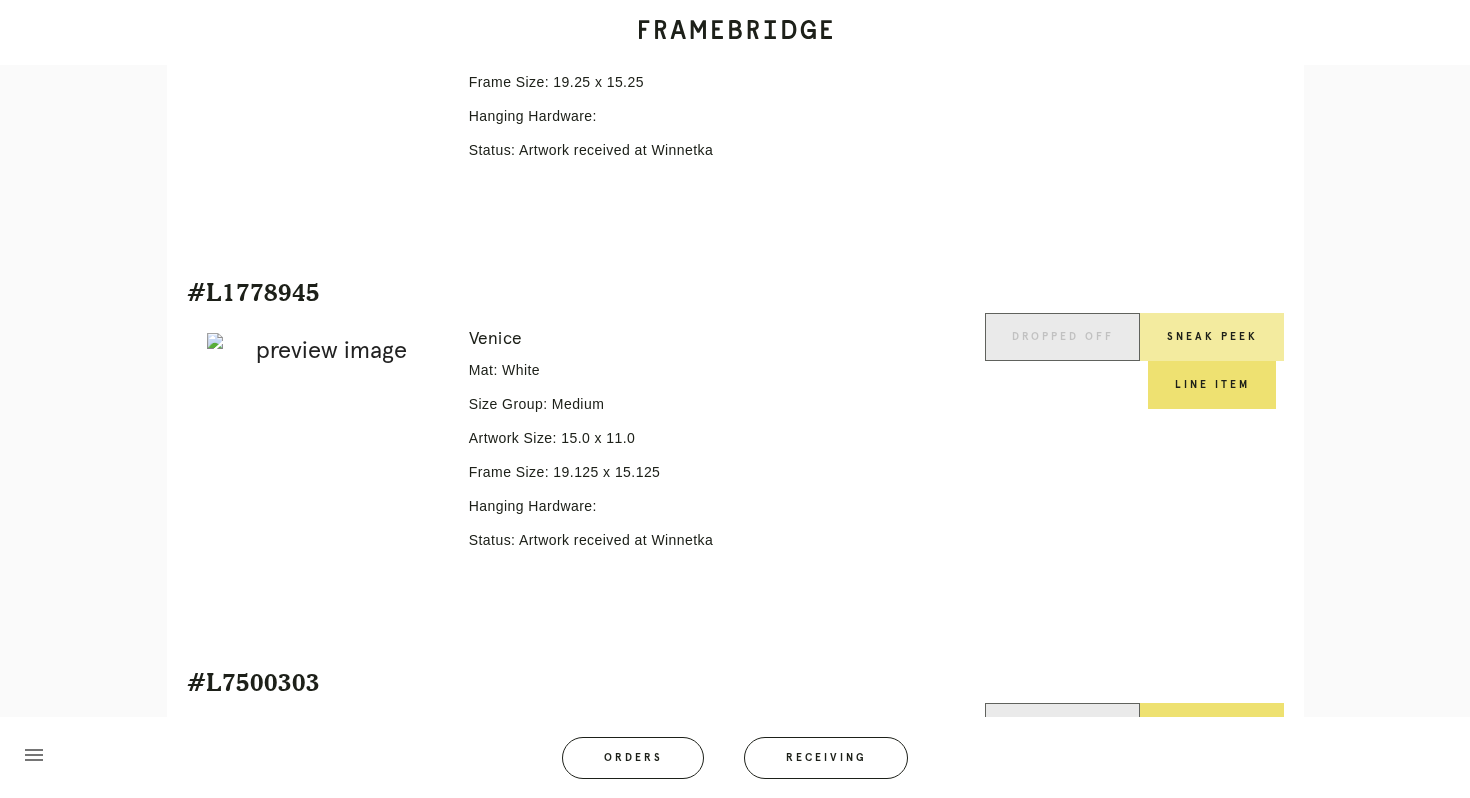 click on "Sneak Peek" at bounding box center (1212, 337) 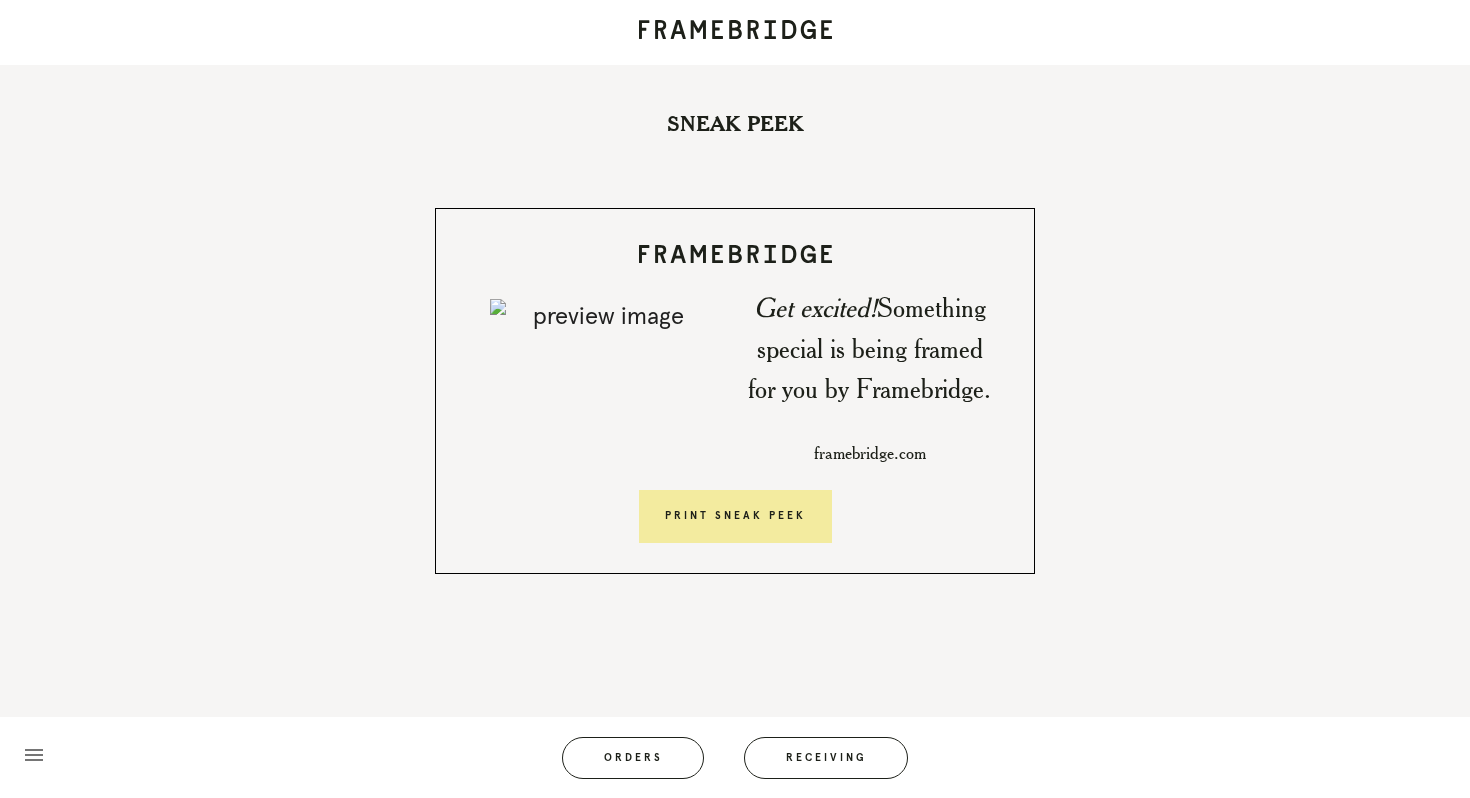 click on "Print Sneak Peek" at bounding box center (735, 517) 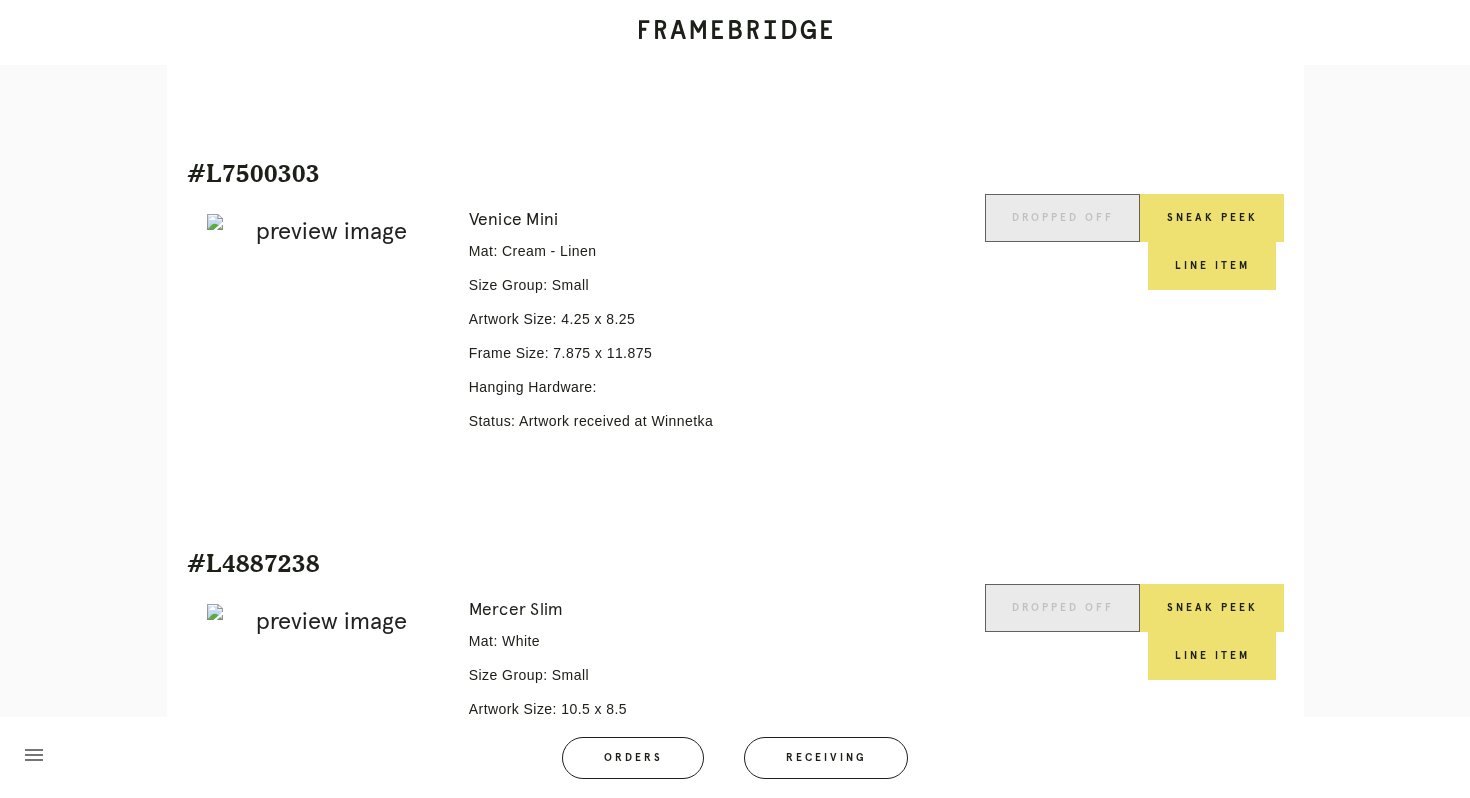 scroll, scrollTop: 3527, scrollLeft: 0, axis: vertical 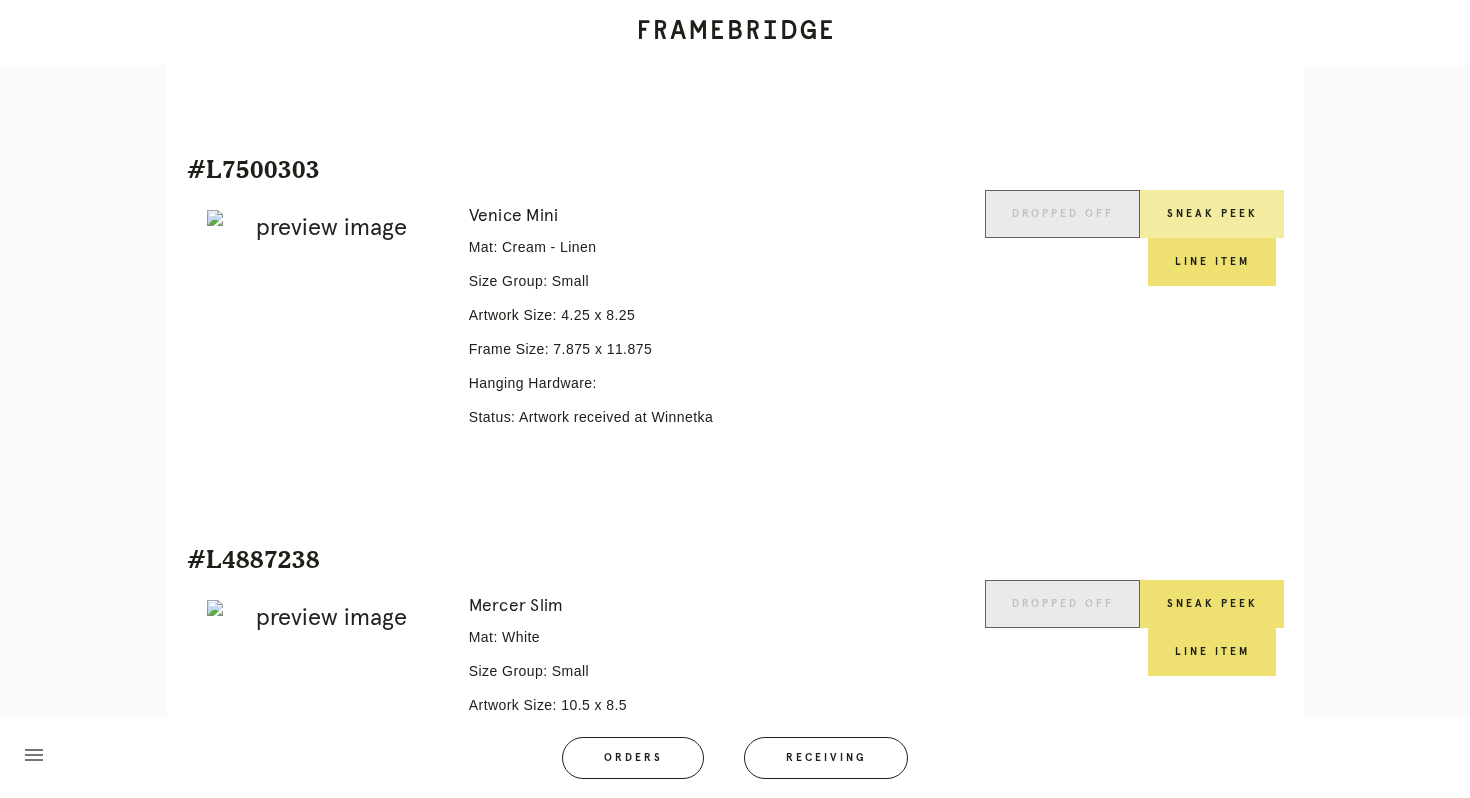 click on "Sneak Peek" at bounding box center [1212, 214] 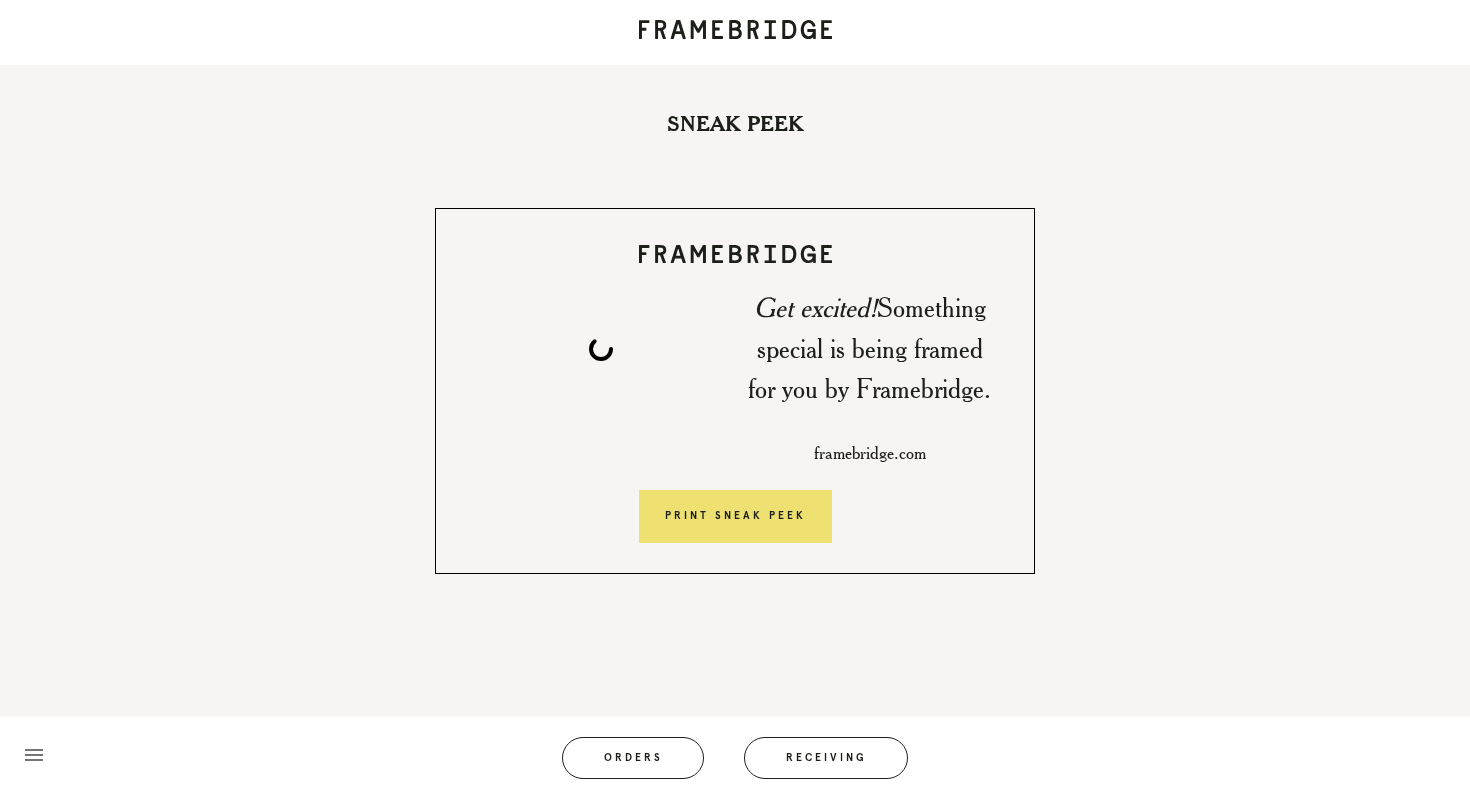 scroll, scrollTop: 0, scrollLeft: 0, axis: both 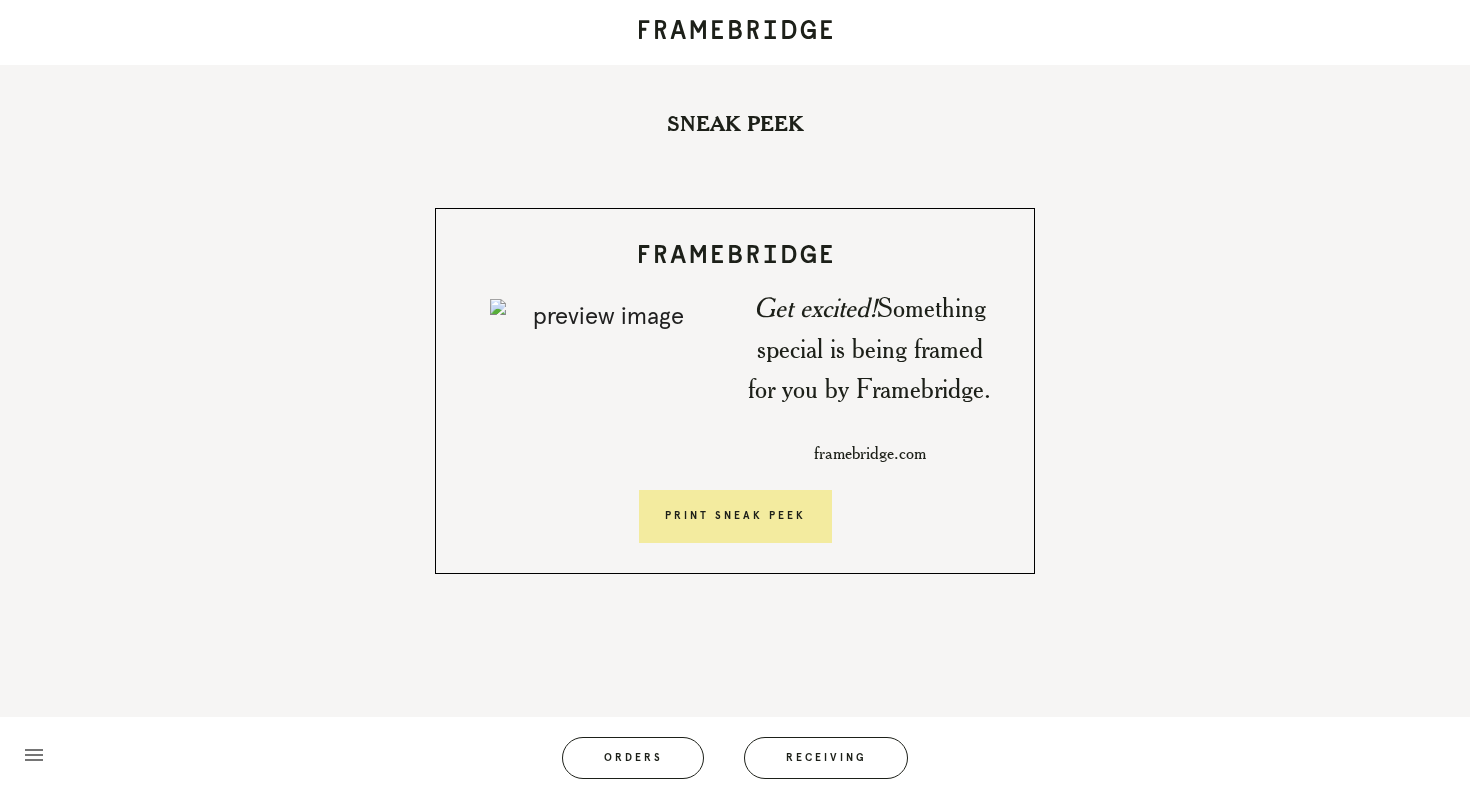 click on "Print Sneak Peek" at bounding box center (735, 517) 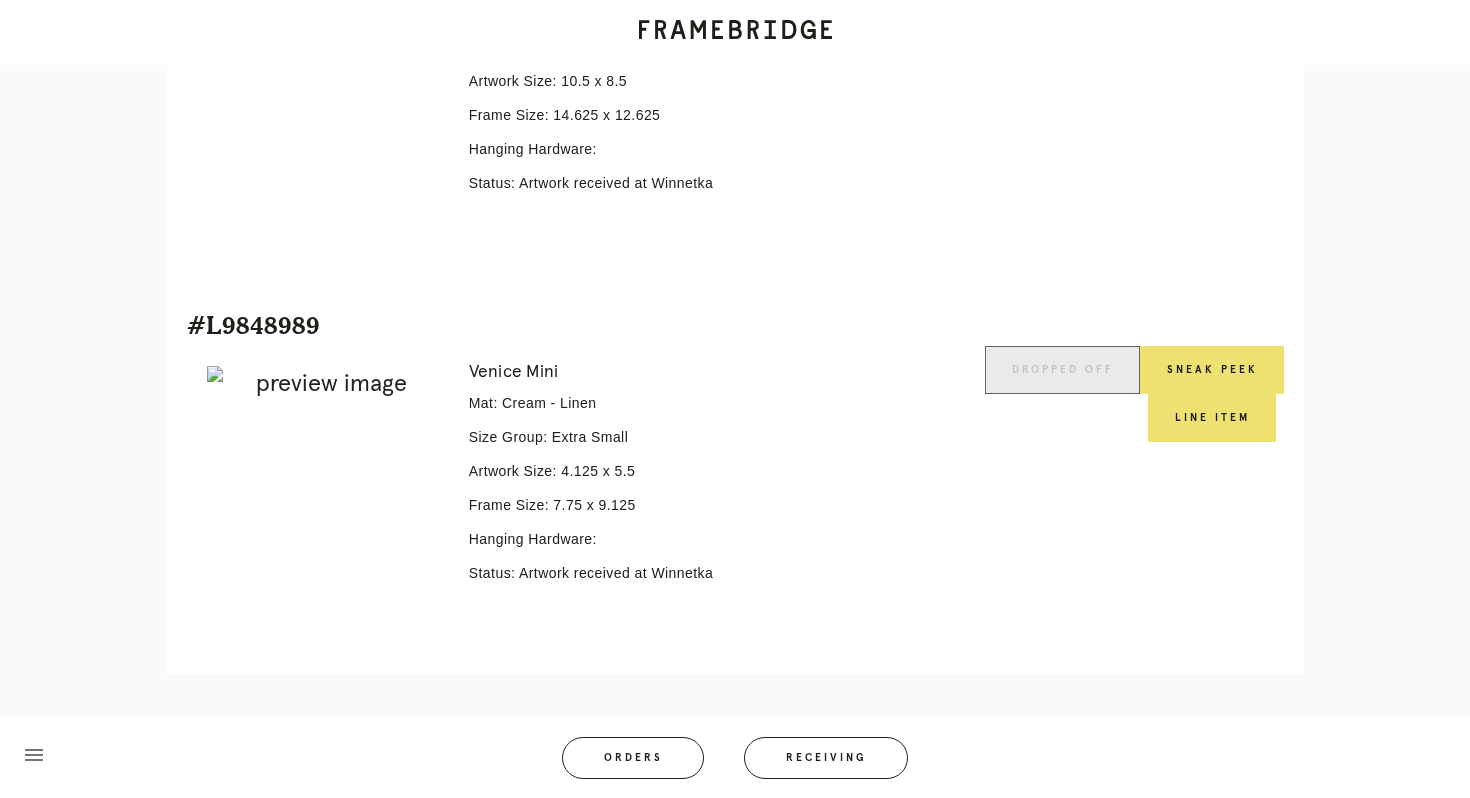 scroll, scrollTop: 4223, scrollLeft: 0, axis: vertical 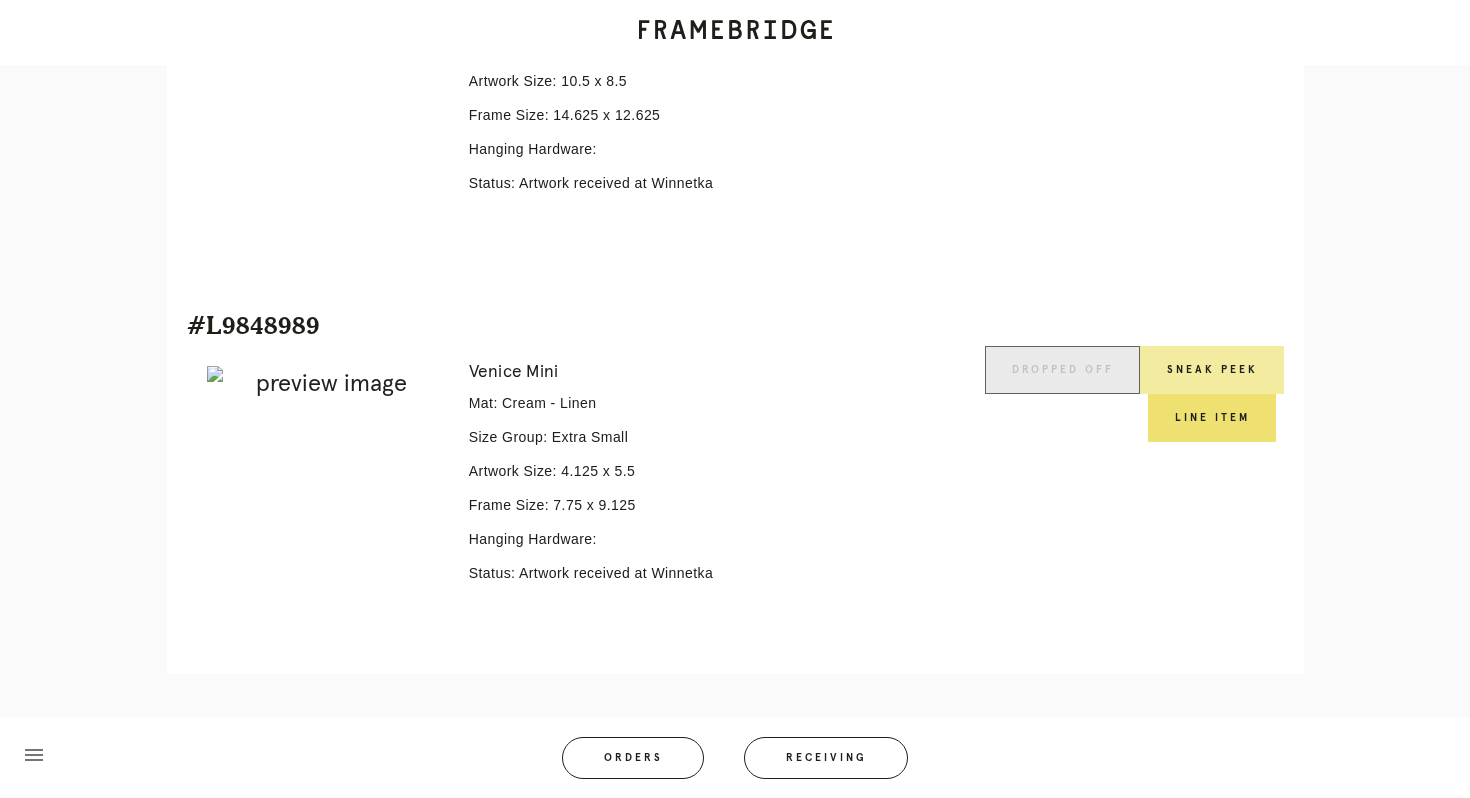 click on "Sneak Peek" at bounding box center [1212, 370] 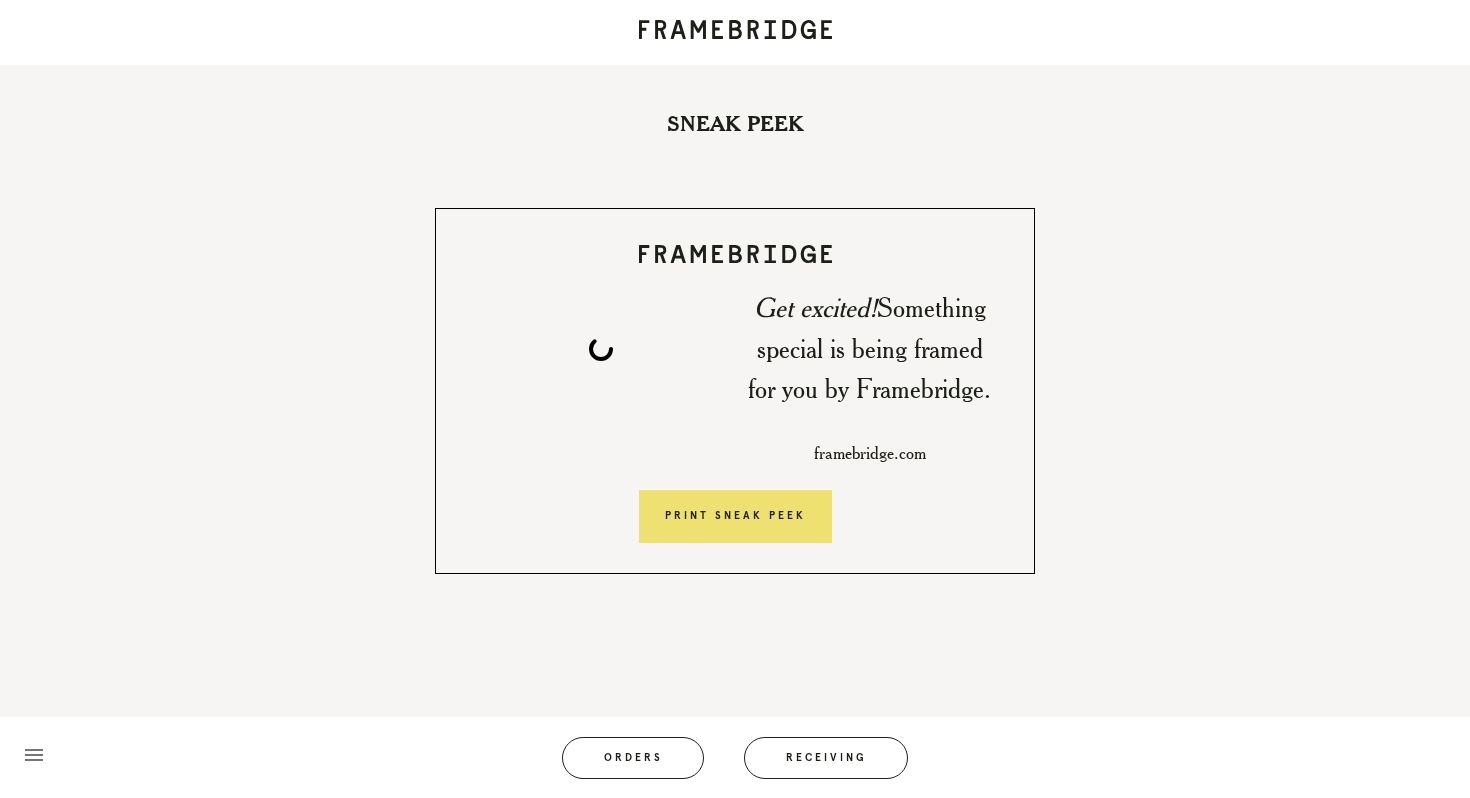 scroll, scrollTop: 0, scrollLeft: 0, axis: both 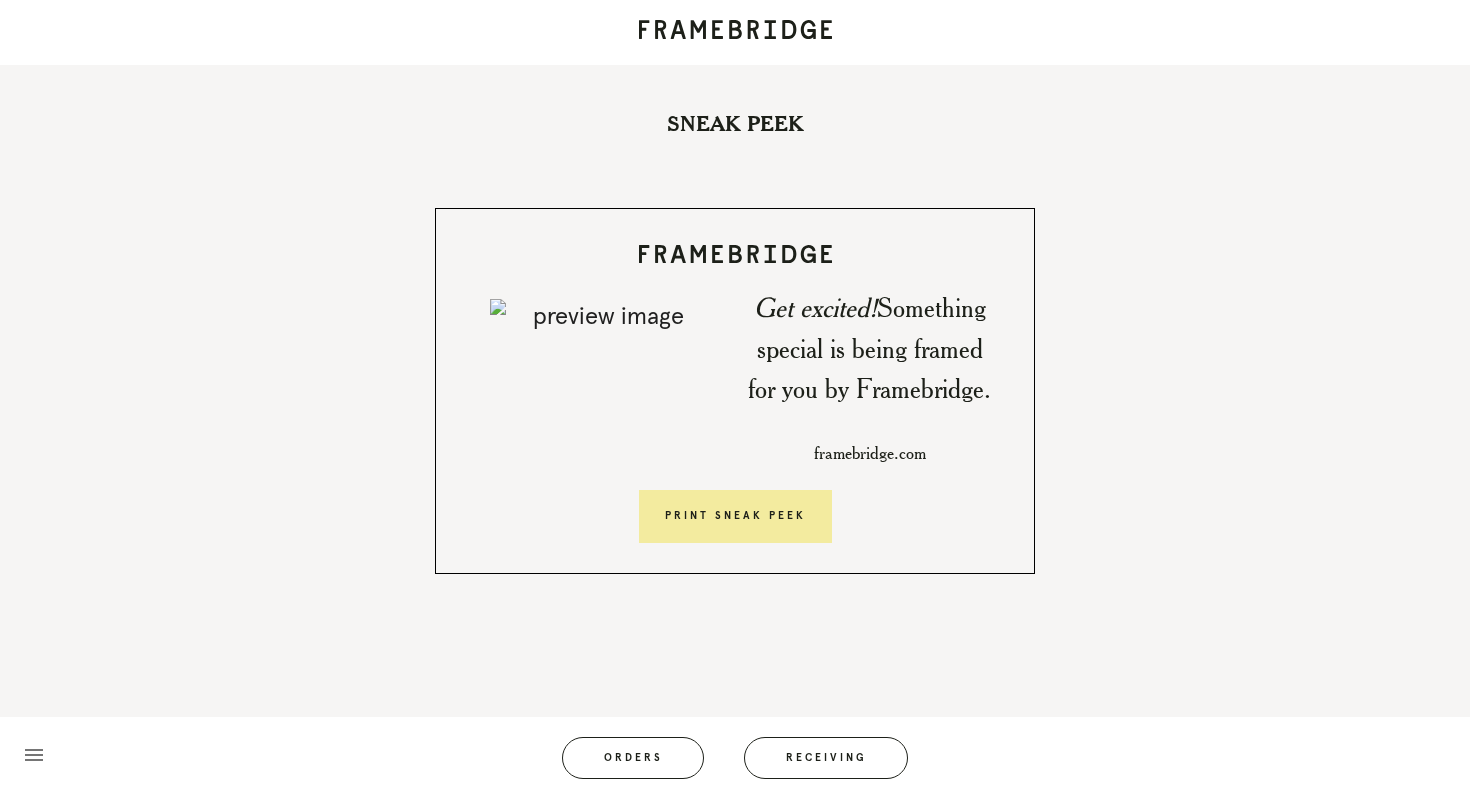 click on "Print Sneak Peek" at bounding box center (735, 517) 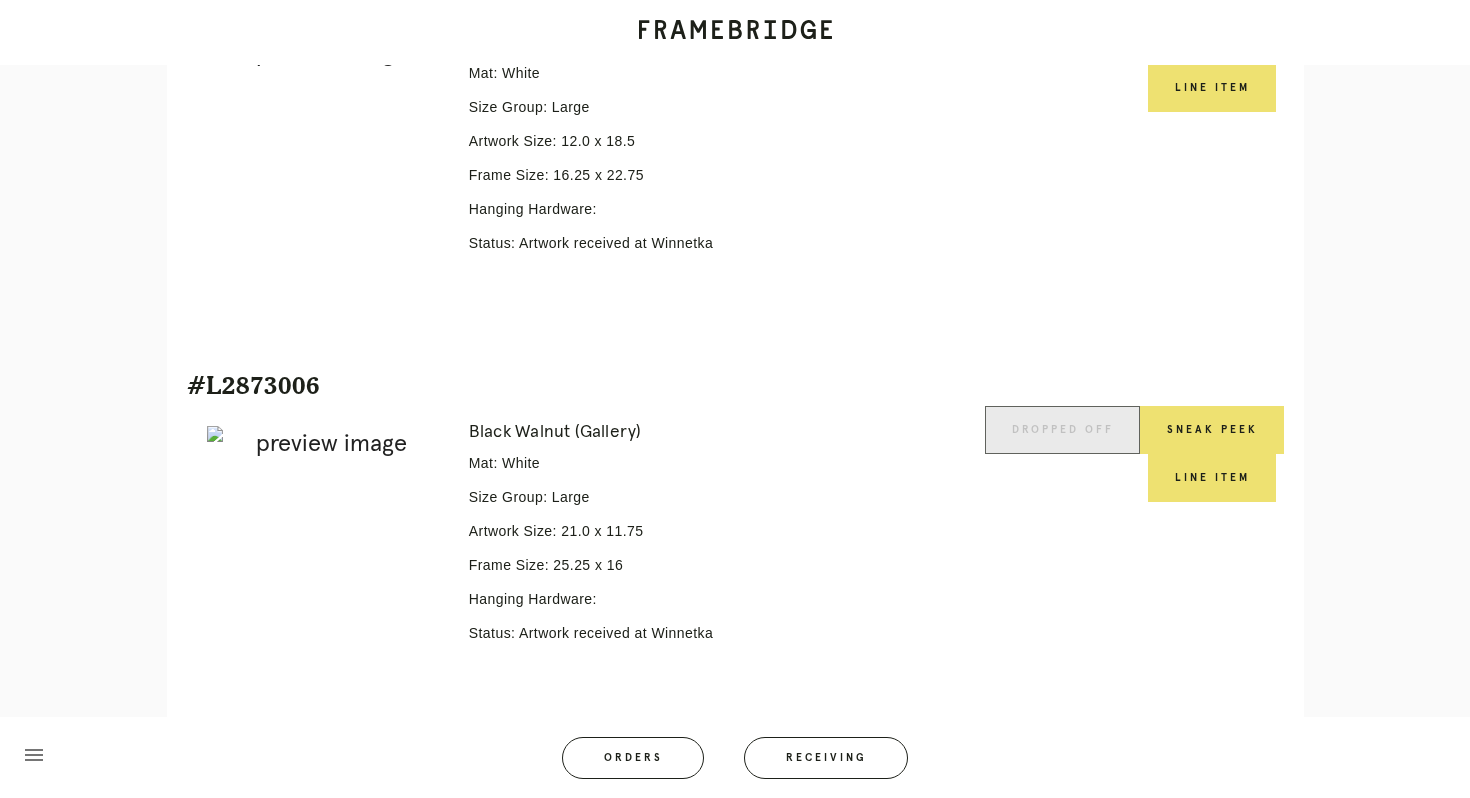 scroll, scrollTop: 1757, scrollLeft: 0, axis: vertical 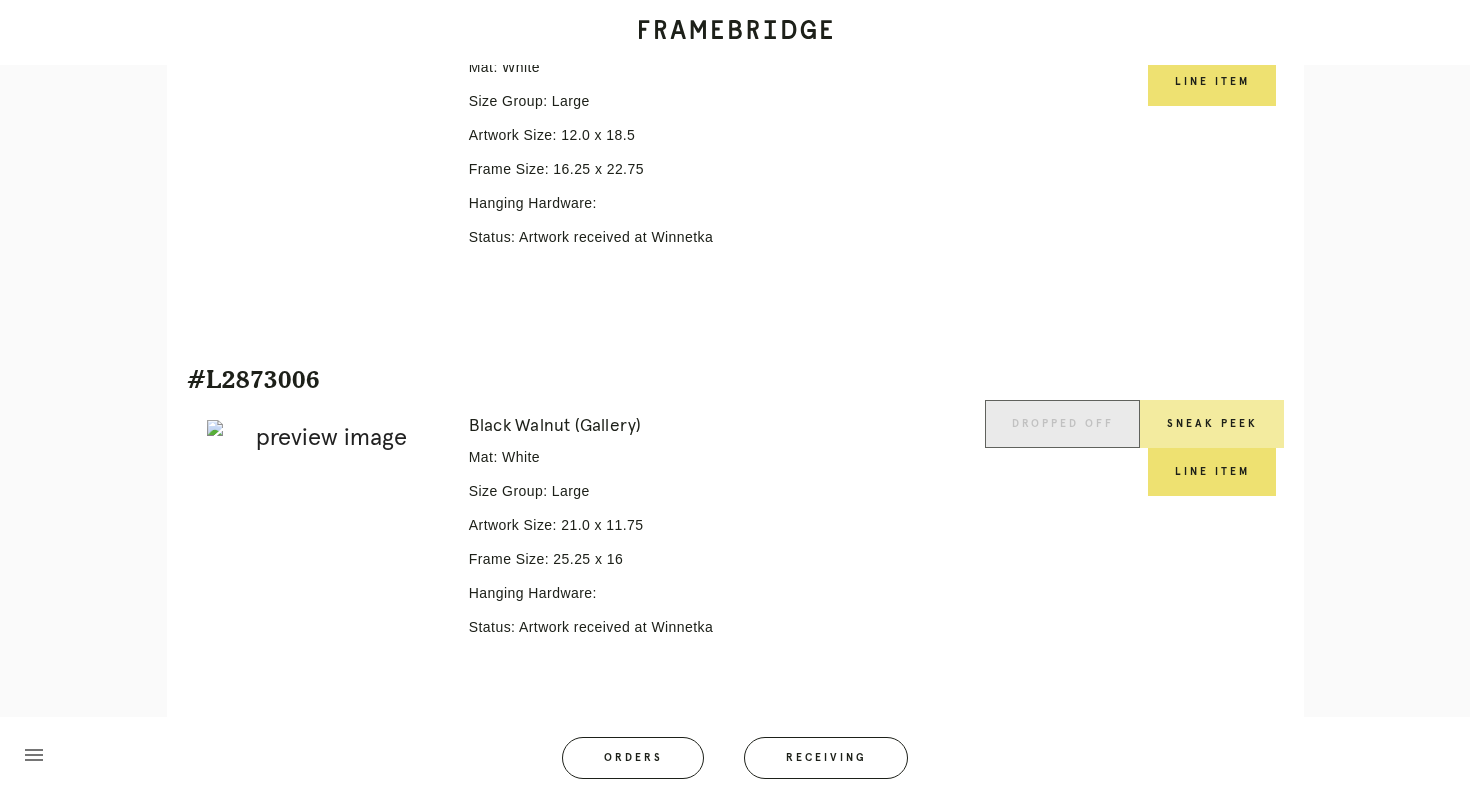click on "Sneak Peek" at bounding box center (1212, 424) 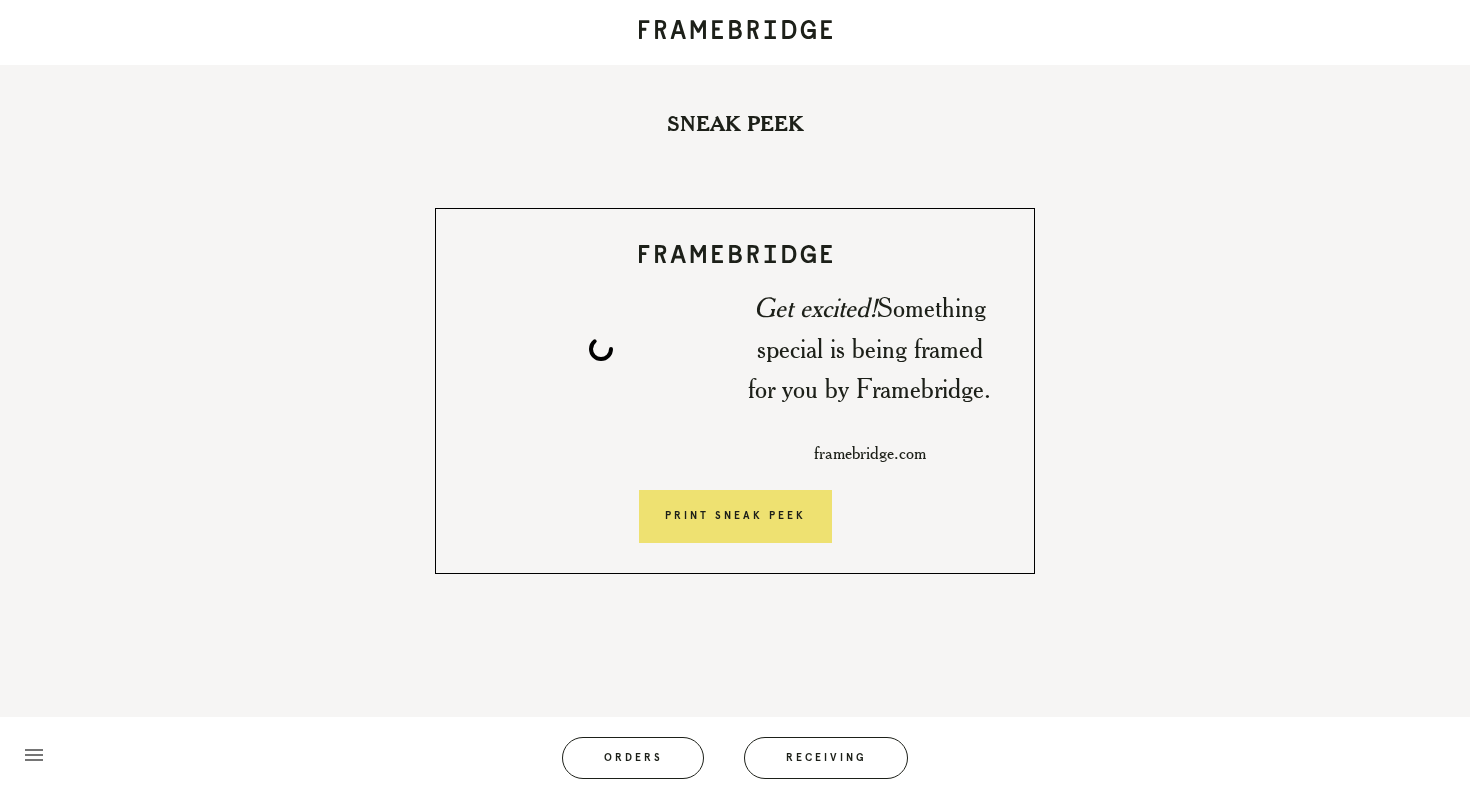 scroll, scrollTop: 0, scrollLeft: 0, axis: both 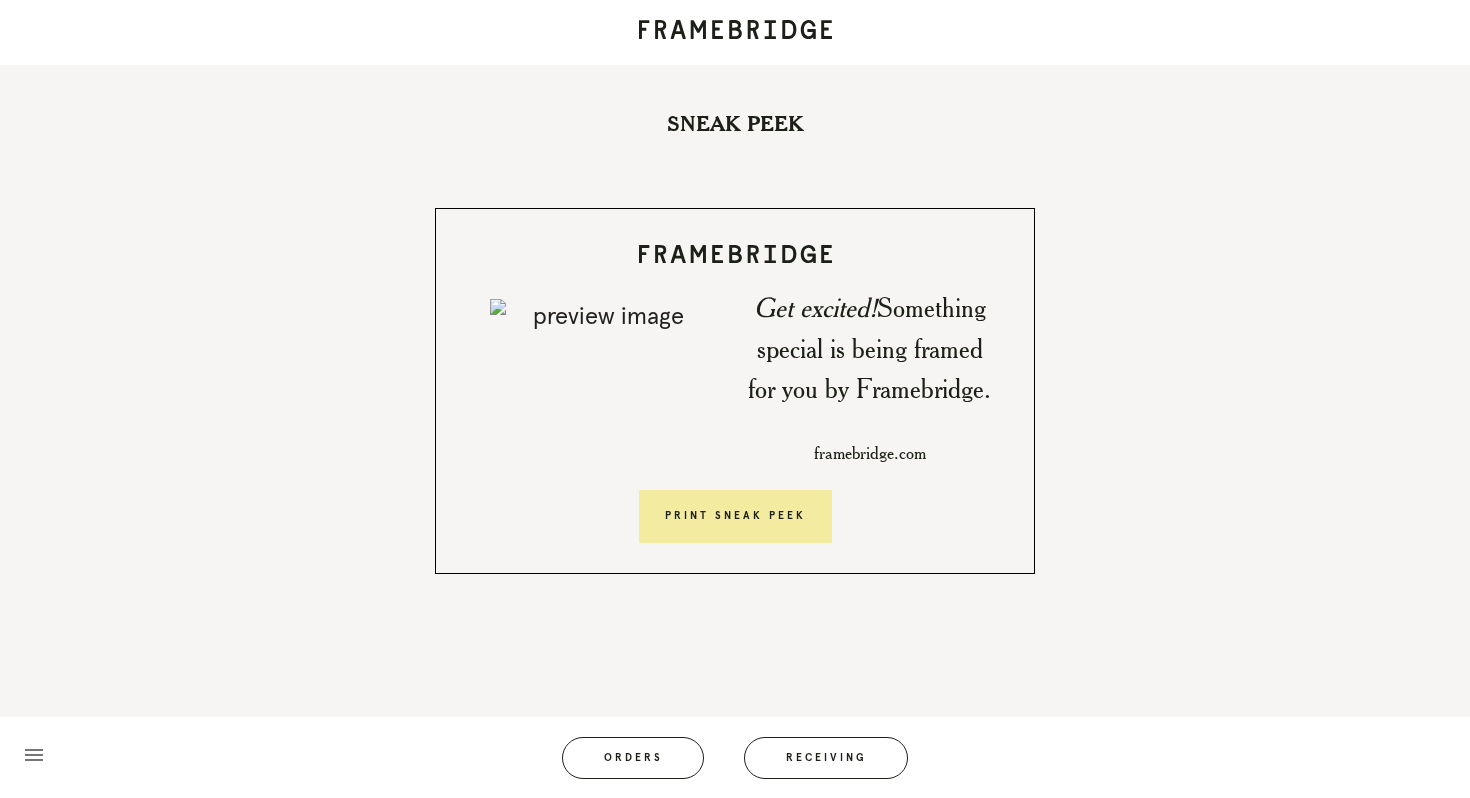 click on "Print Sneak Peek" at bounding box center [735, 517] 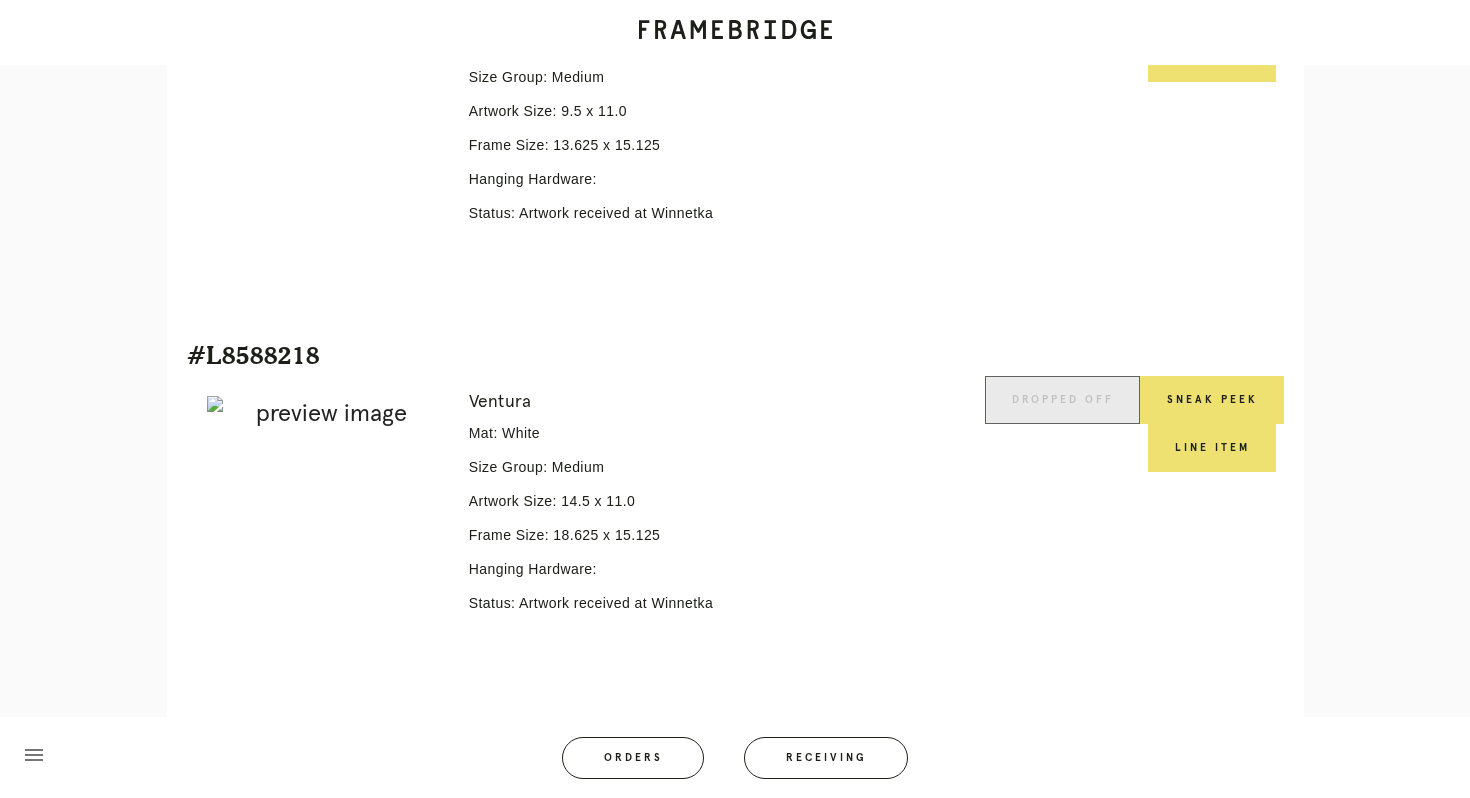 scroll, scrollTop: 1008, scrollLeft: 0, axis: vertical 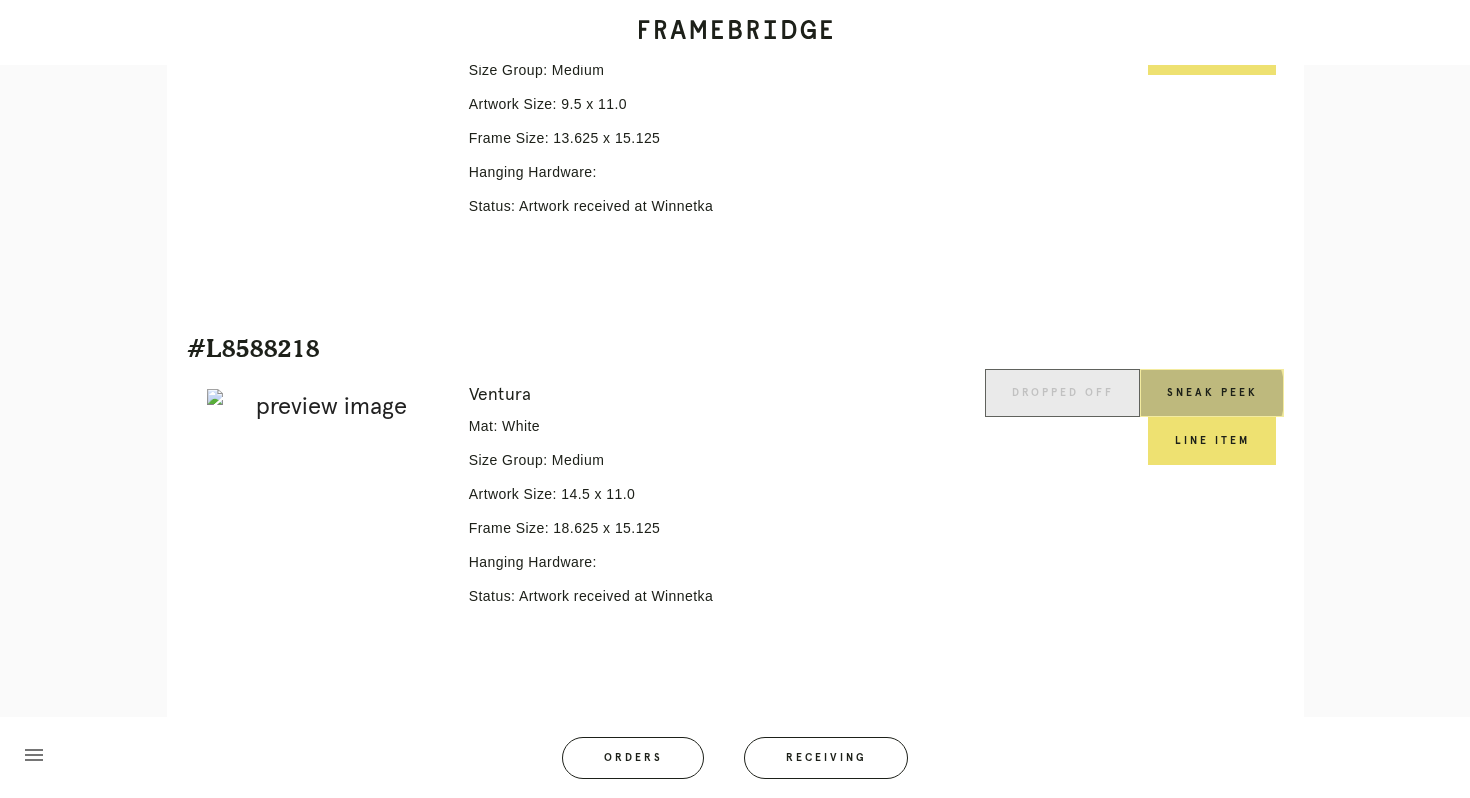 click on "Sneak Peek" at bounding box center [1212, 393] 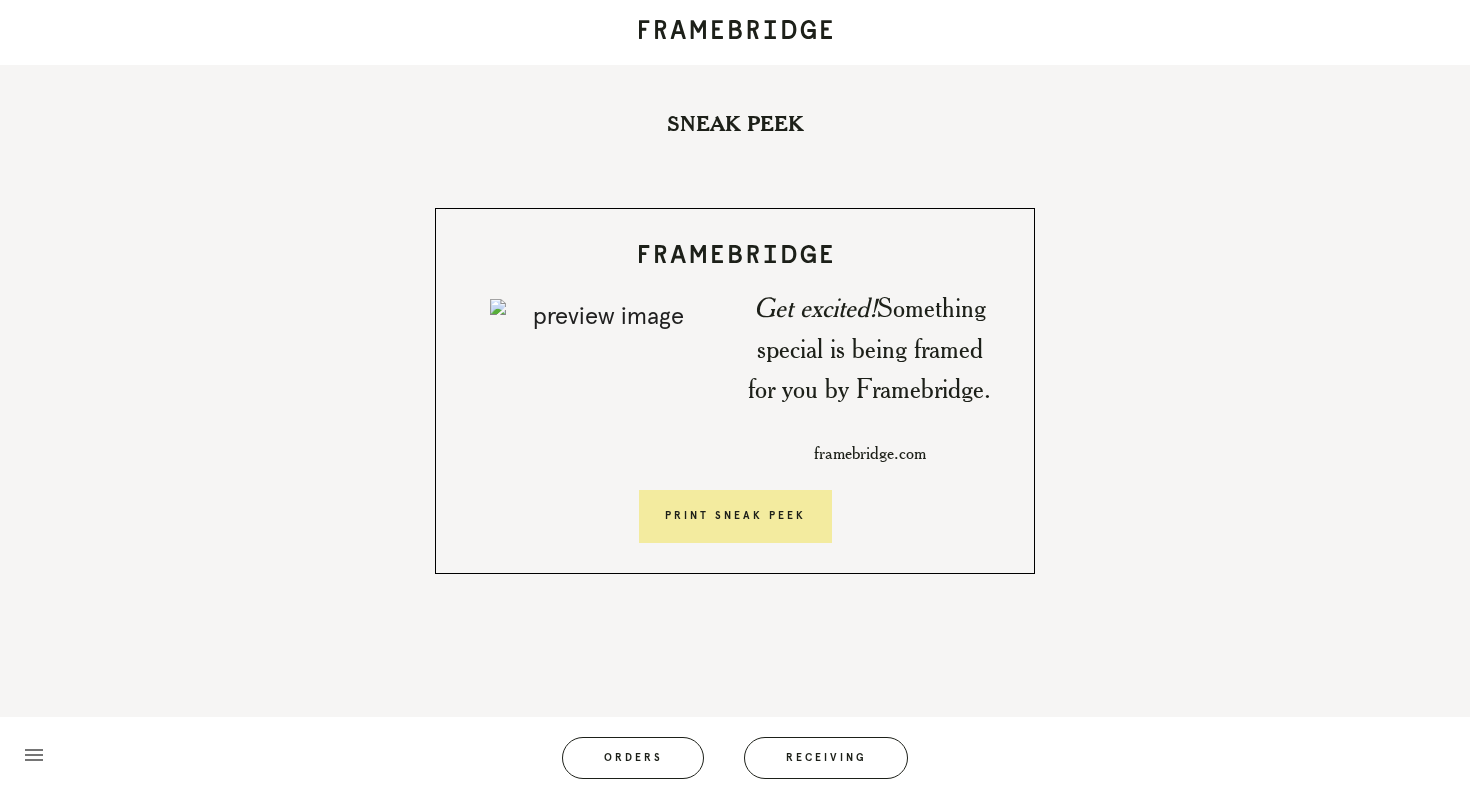 click on "Print Sneak Peek" at bounding box center (735, 517) 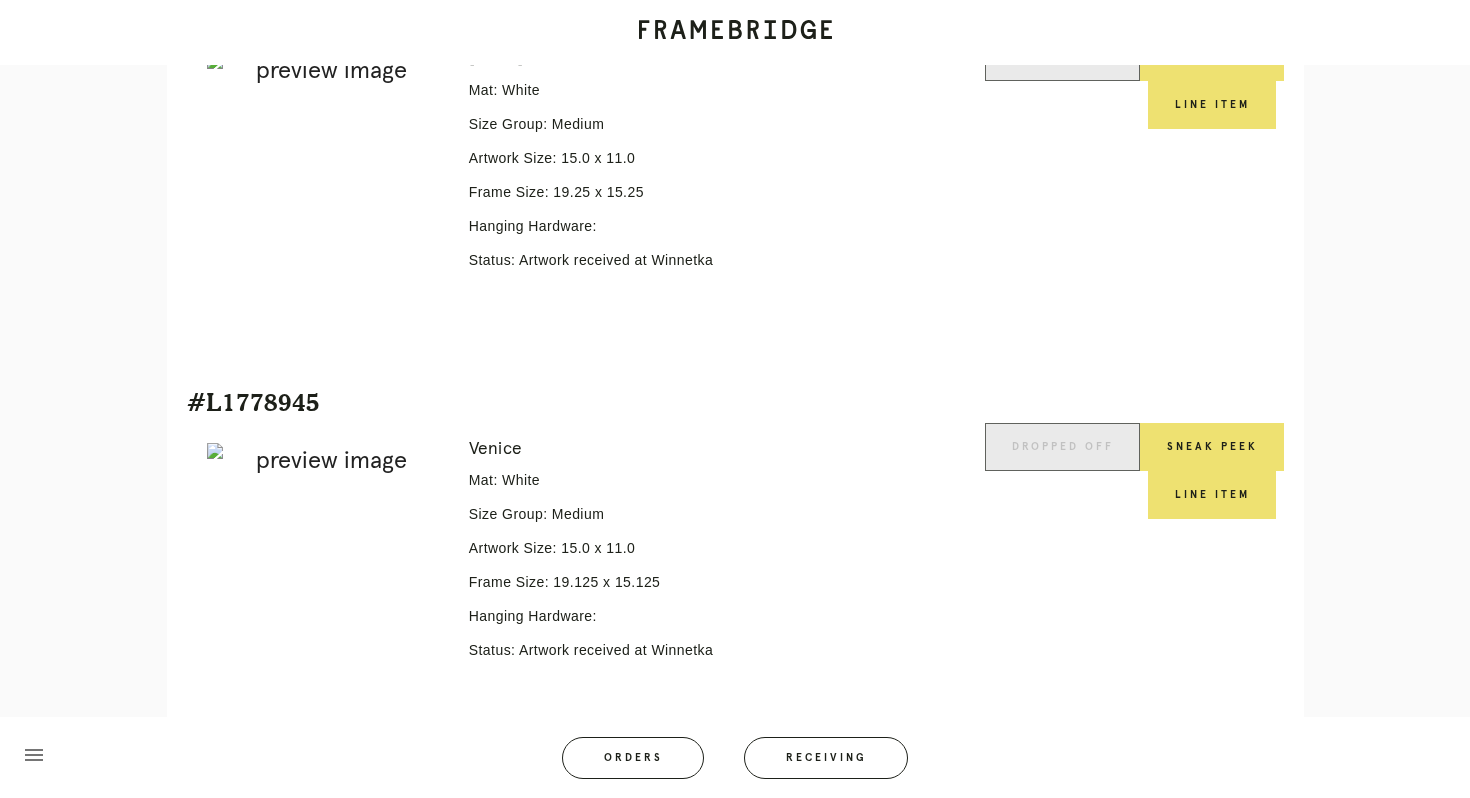 scroll, scrollTop: 2907, scrollLeft: 0, axis: vertical 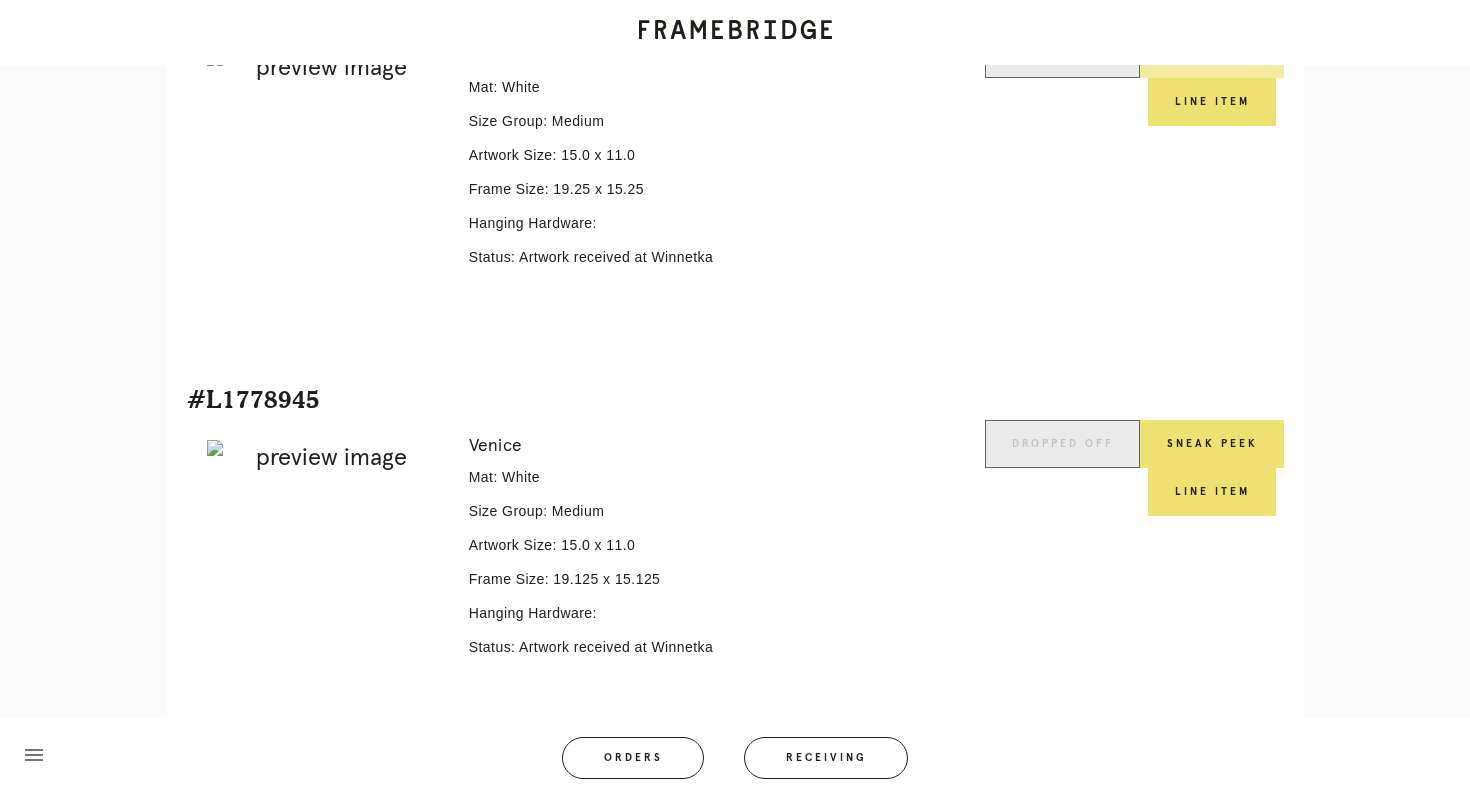 click on "Sneak Peek" at bounding box center [1212, 54] 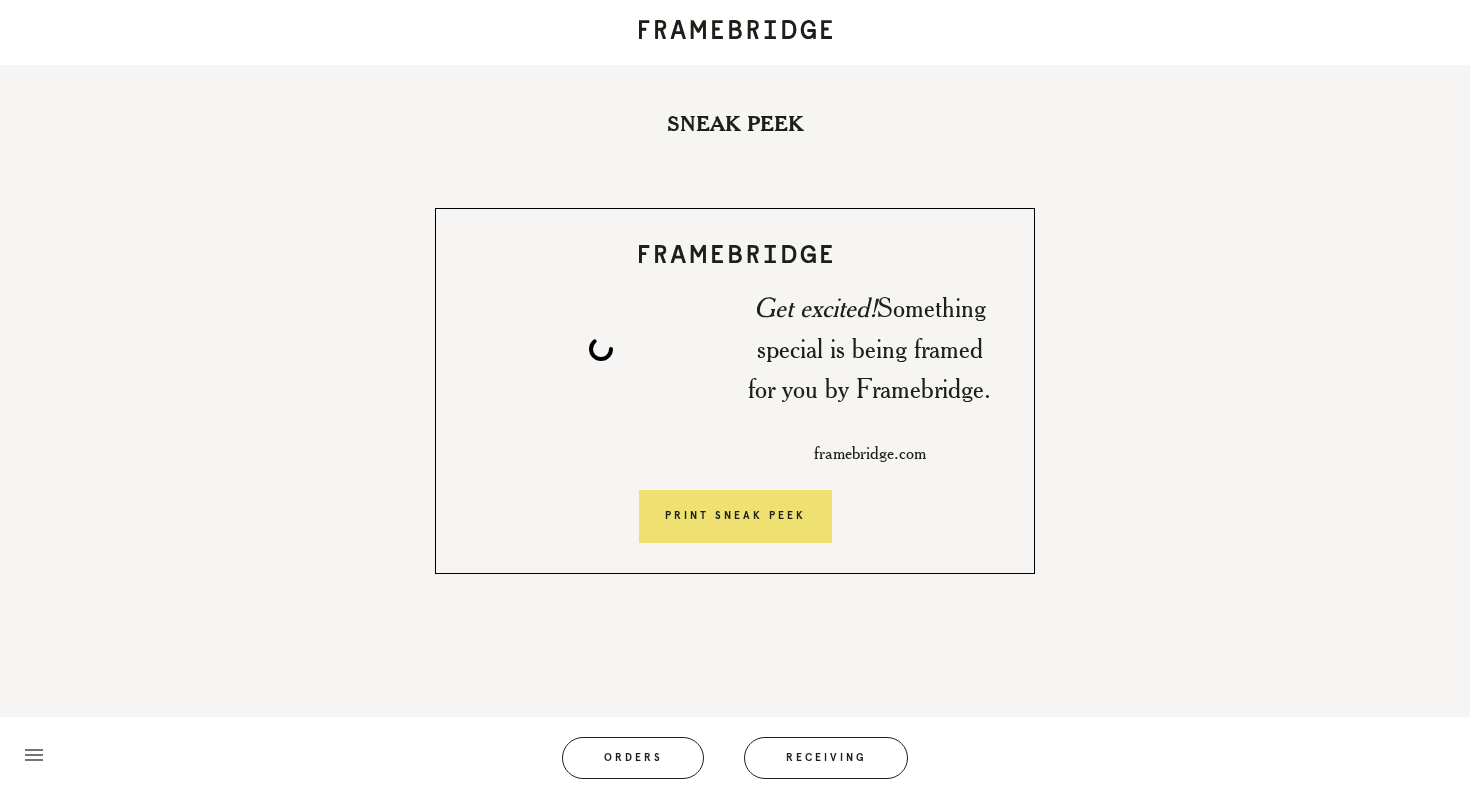 scroll, scrollTop: 0, scrollLeft: 0, axis: both 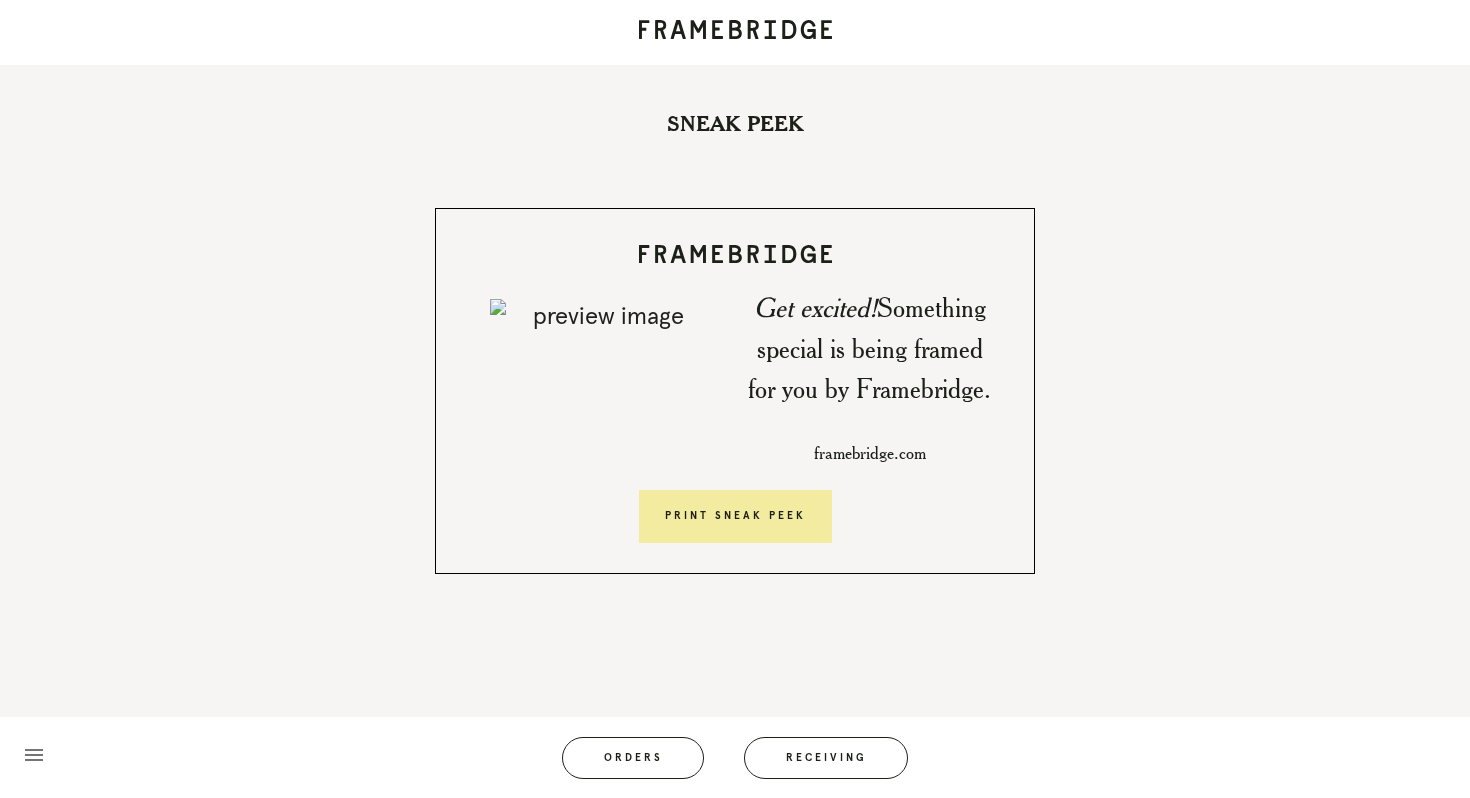click on "Print Sneak Peek" at bounding box center [735, 517] 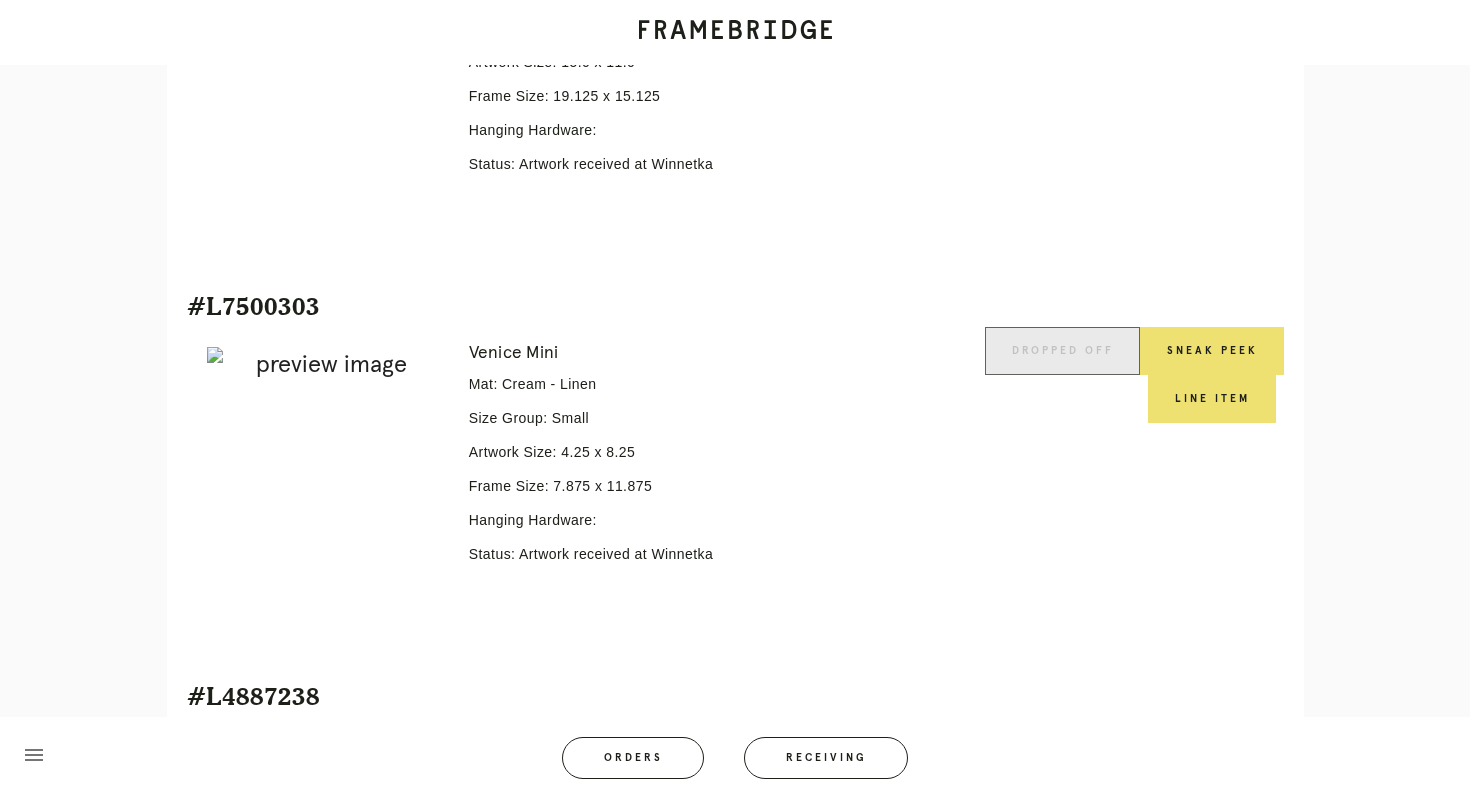 scroll, scrollTop: 3398, scrollLeft: 0, axis: vertical 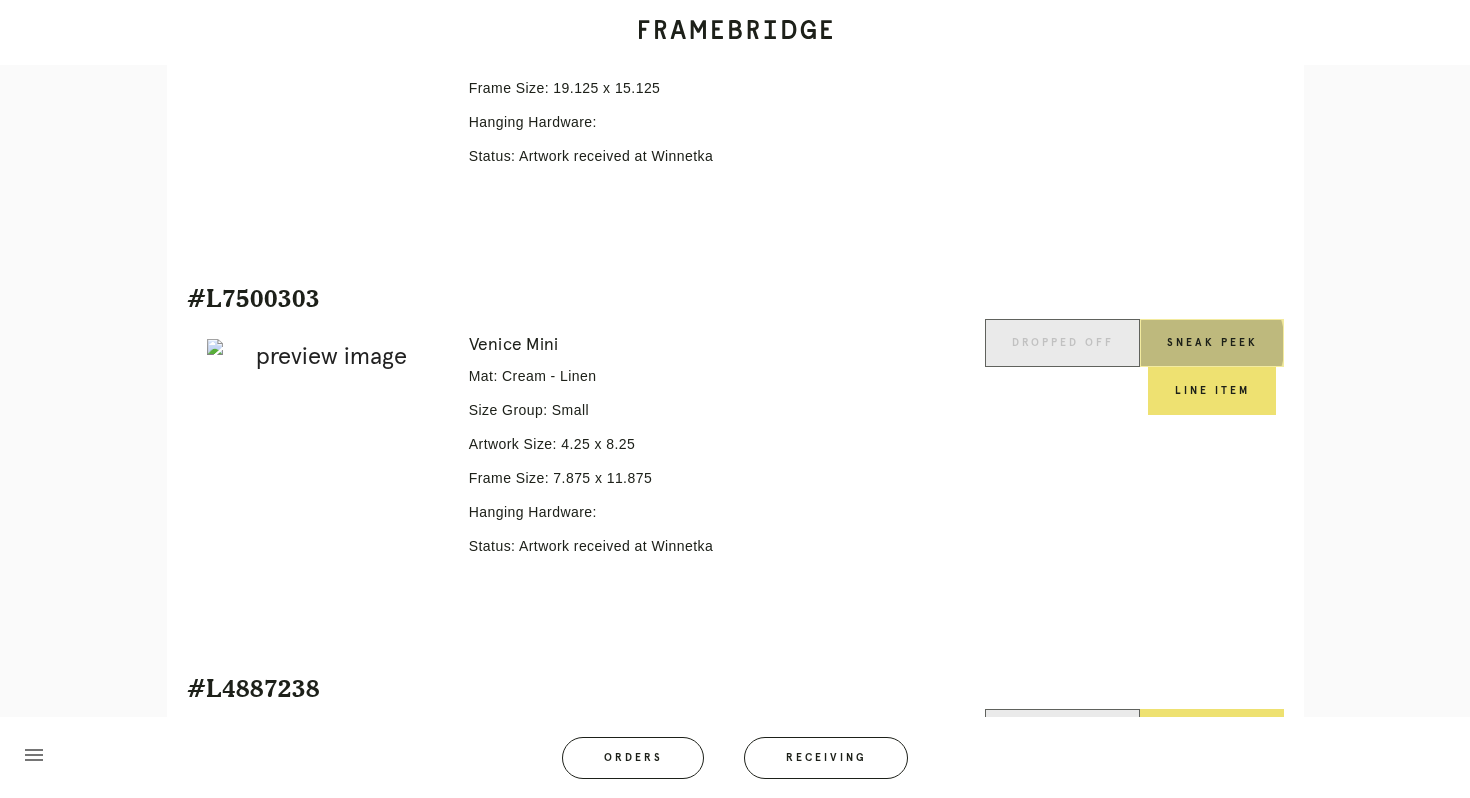 click on "Sneak Peek" at bounding box center (1212, 343) 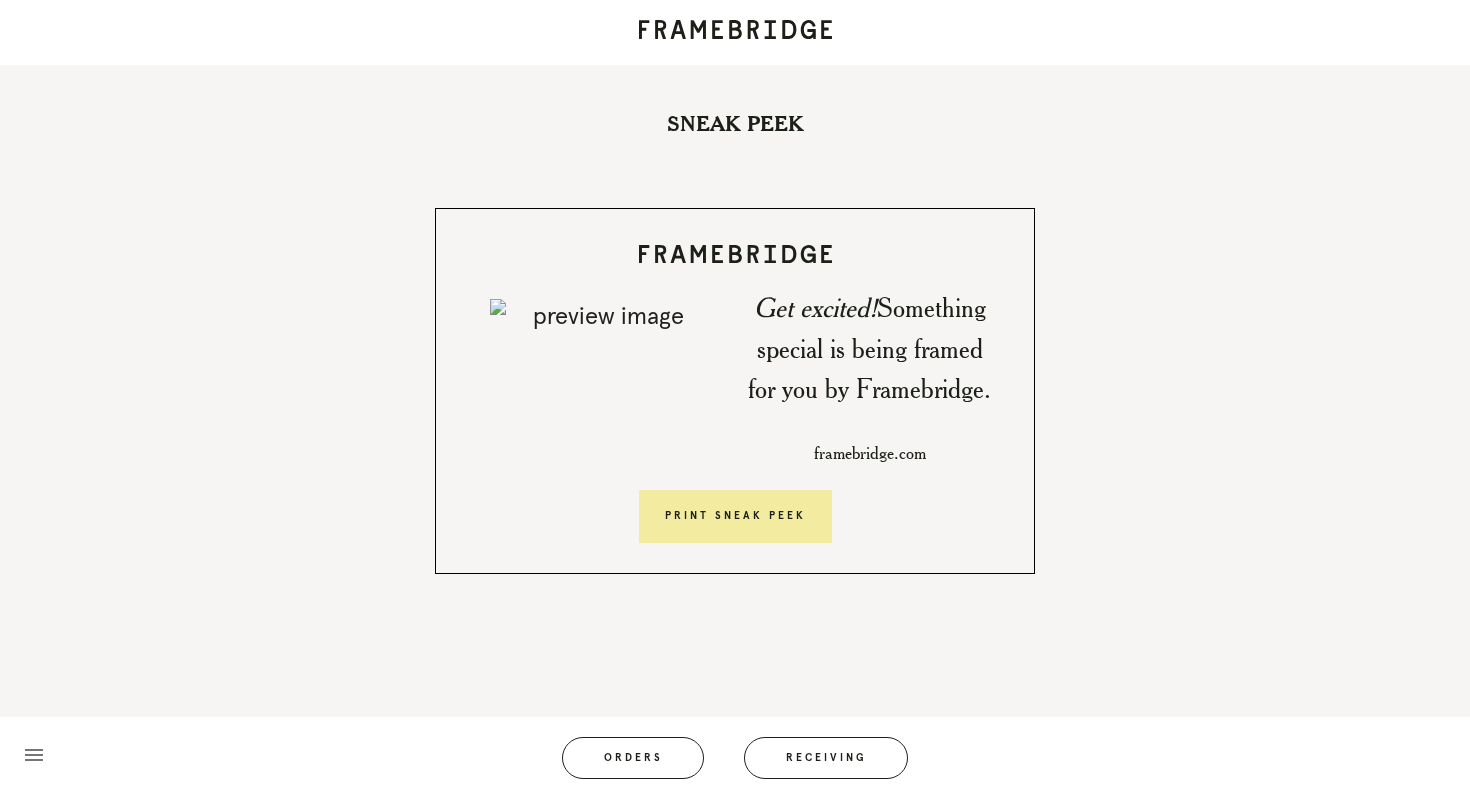 click on "Print Sneak Peek" at bounding box center [735, 517] 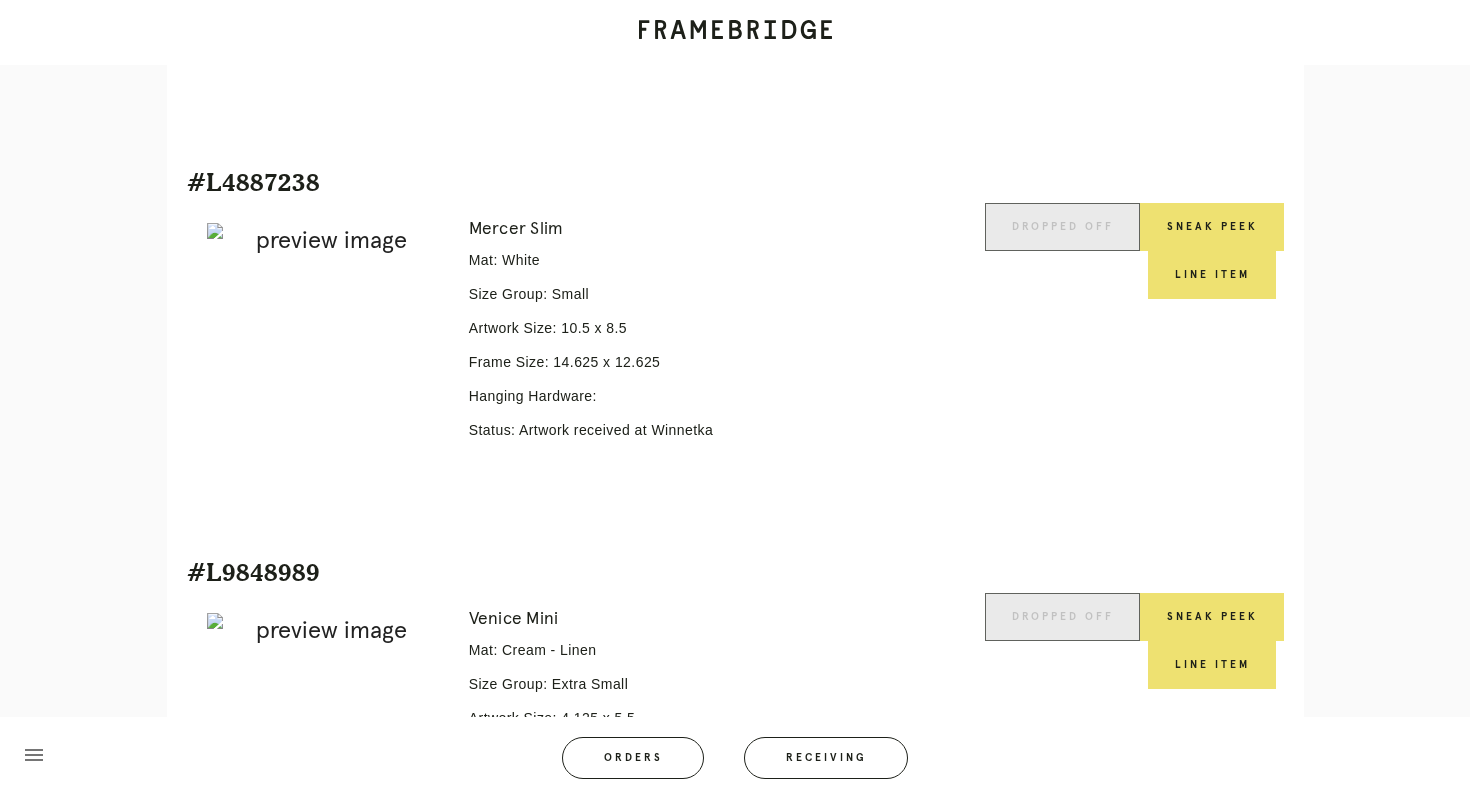 scroll, scrollTop: 3916, scrollLeft: 0, axis: vertical 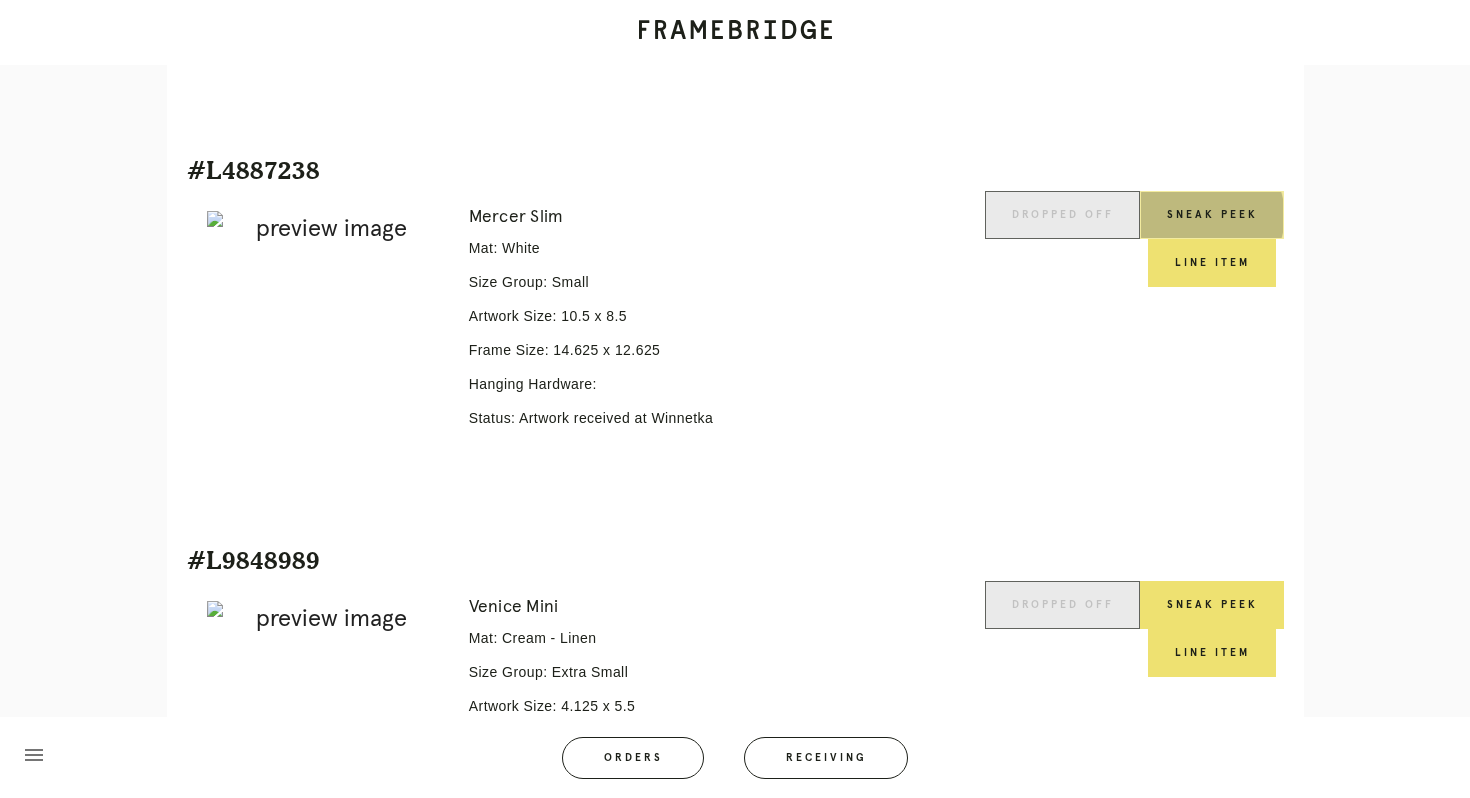 click on "Sneak Peek" at bounding box center (1212, 215) 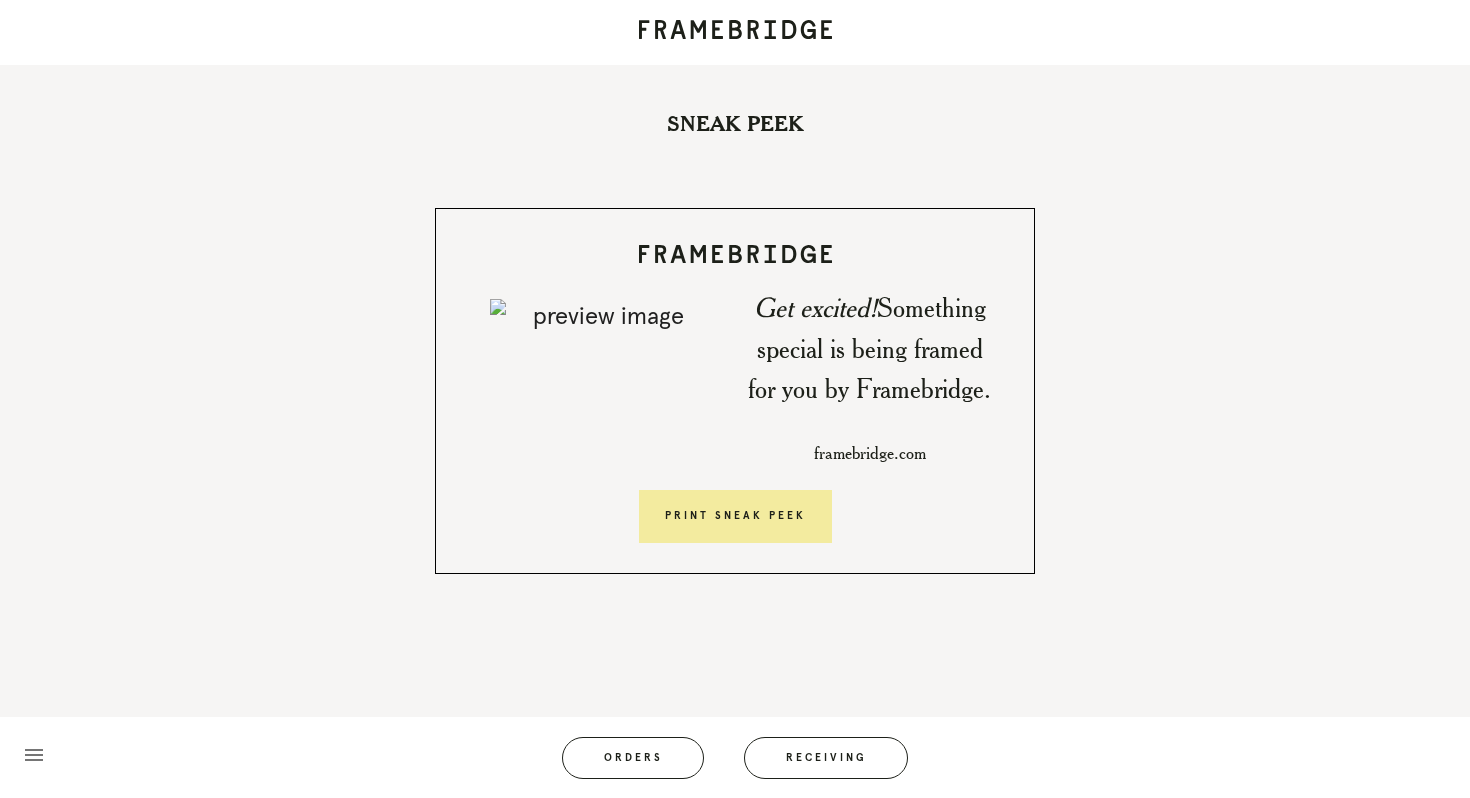 click on "Print Sneak Peek" at bounding box center [735, 517] 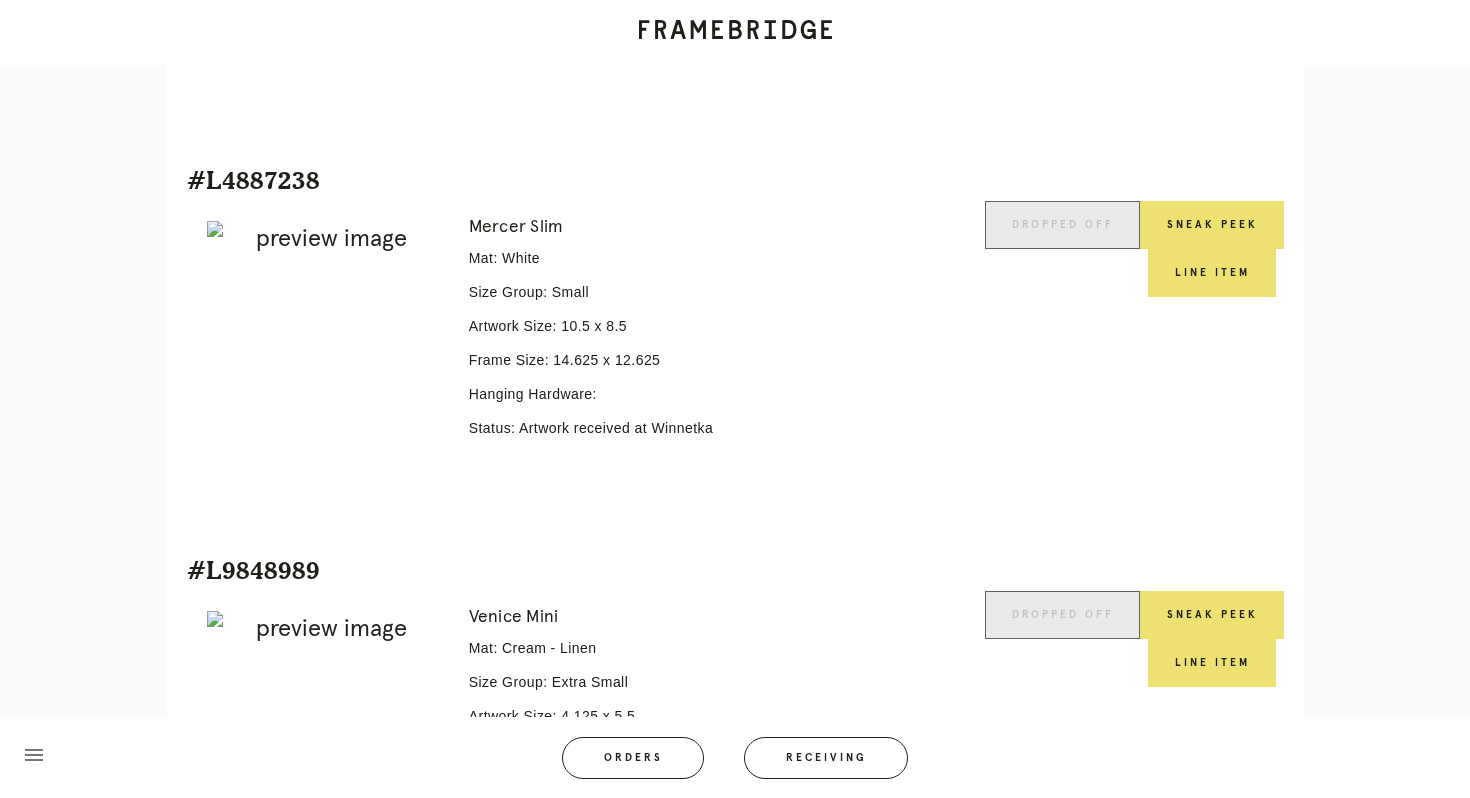 scroll, scrollTop: 3908, scrollLeft: 0, axis: vertical 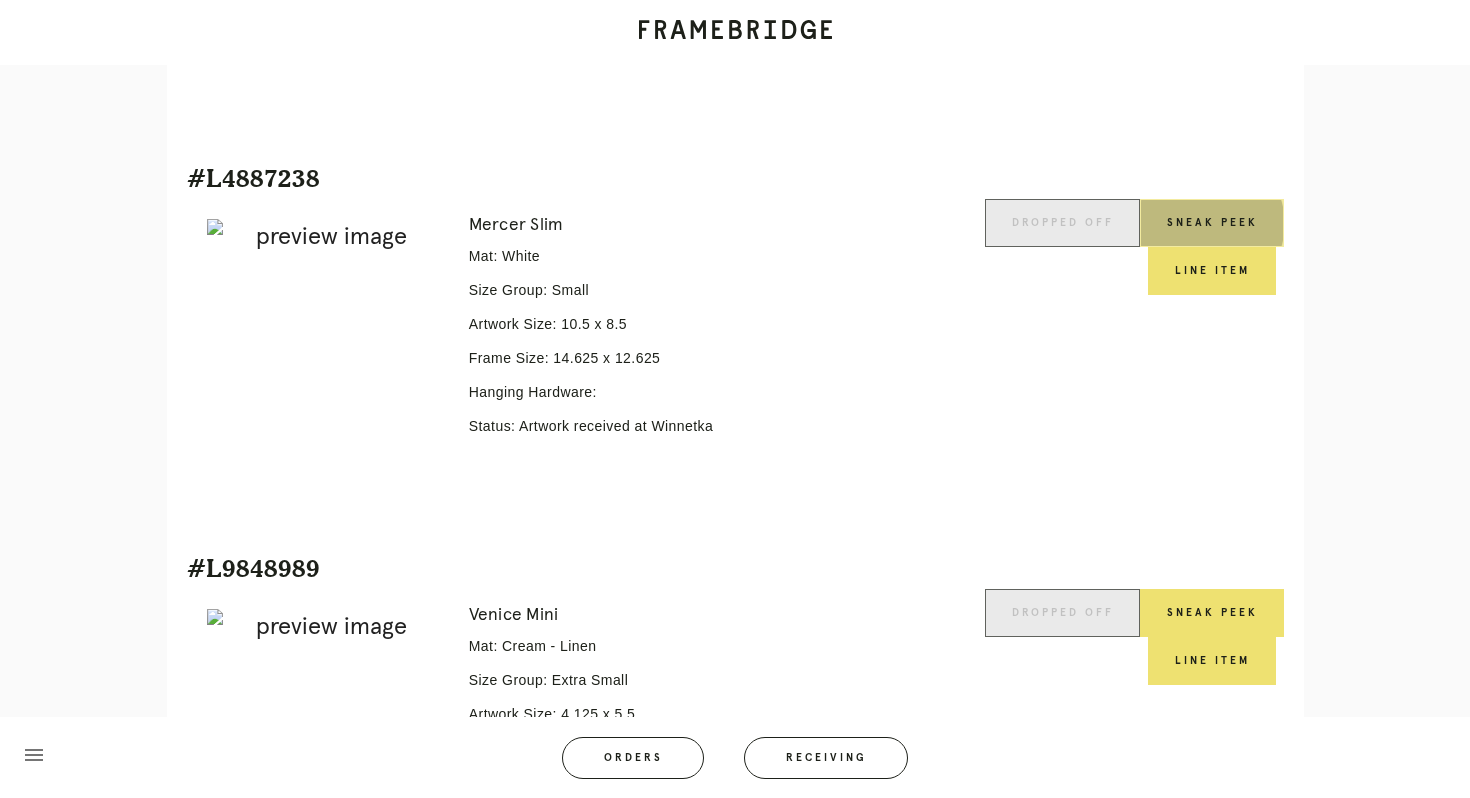 click on "Sneak Peek" at bounding box center [1212, 223] 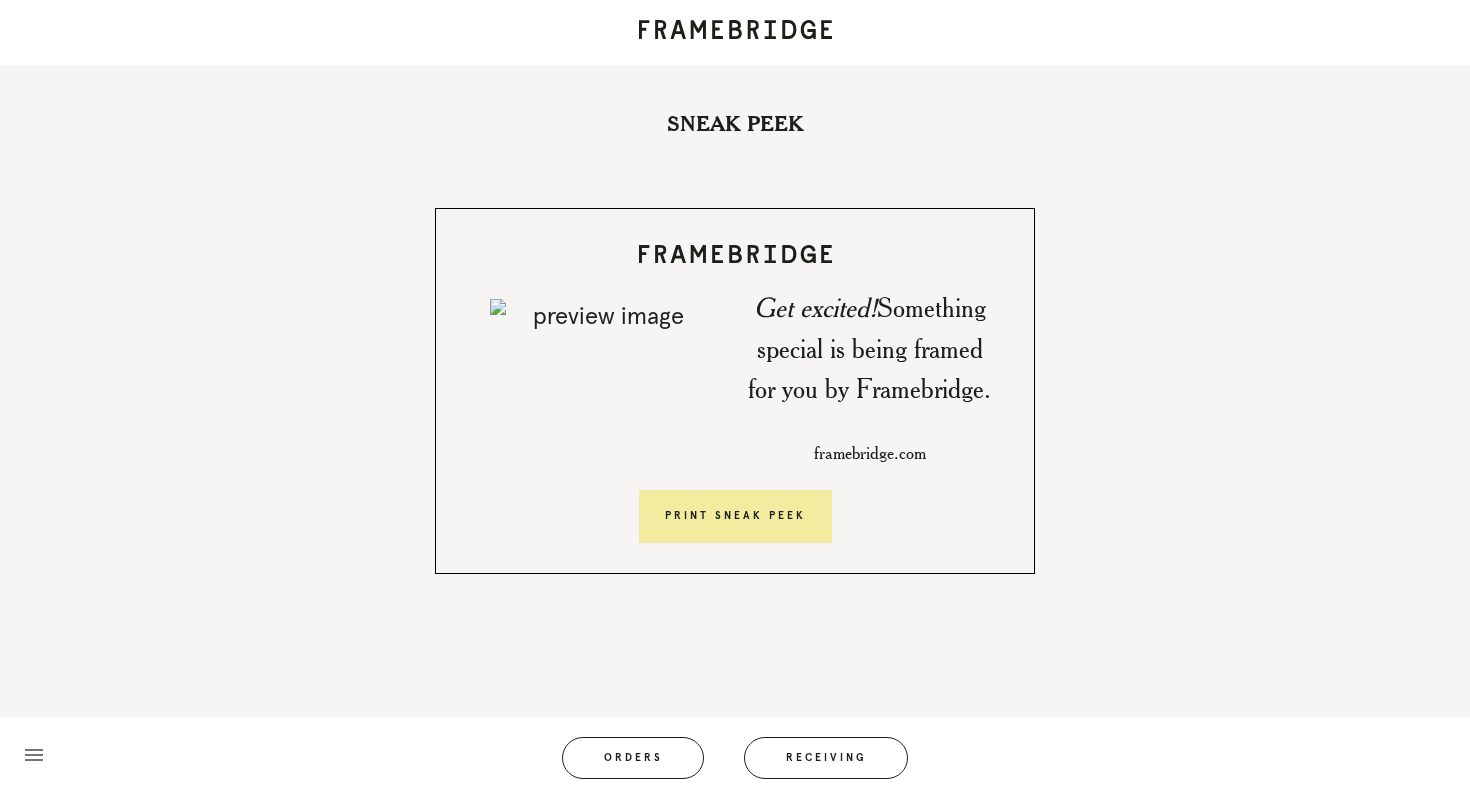 click on "Print Sneak Peek" at bounding box center [735, 517] 